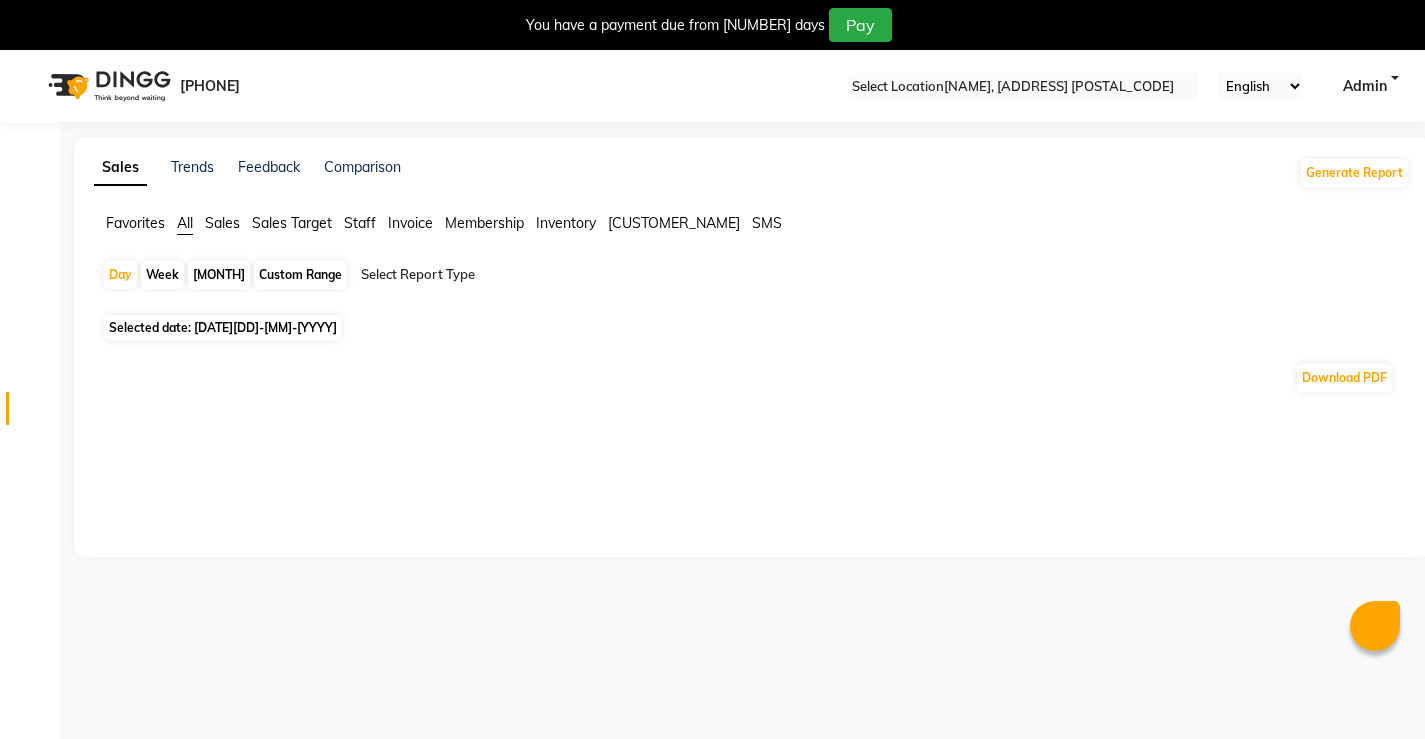 scroll, scrollTop: 50, scrollLeft: 0, axis: vertical 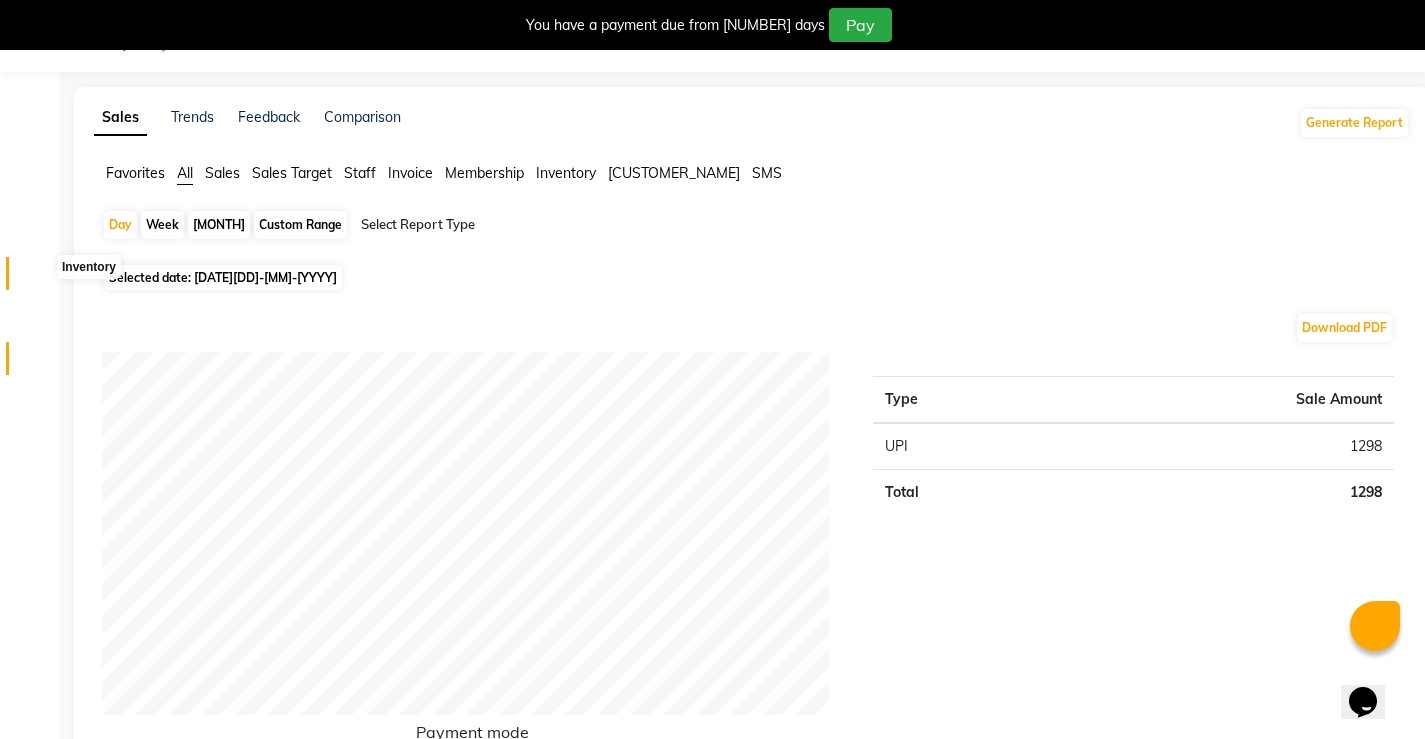 click at bounding box center [37, 278] 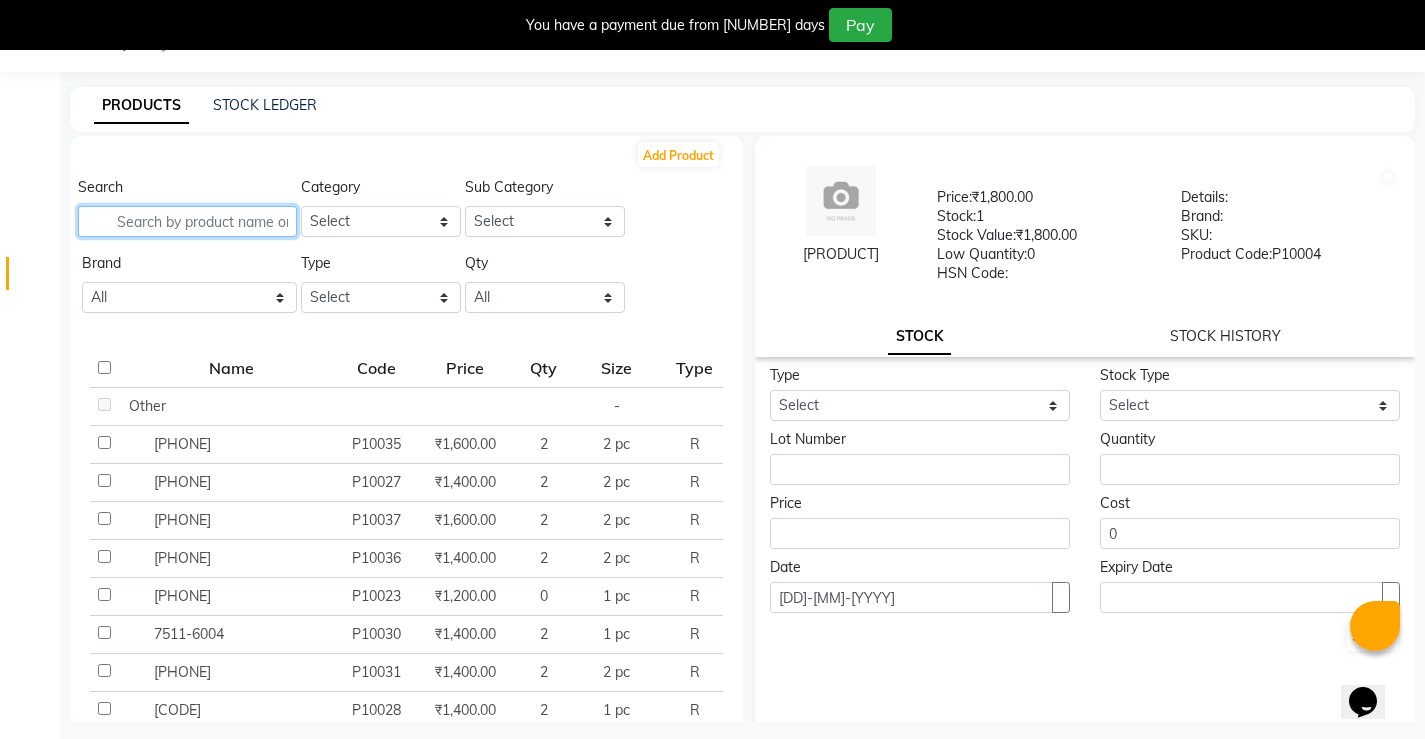 click at bounding box center [187, 221] 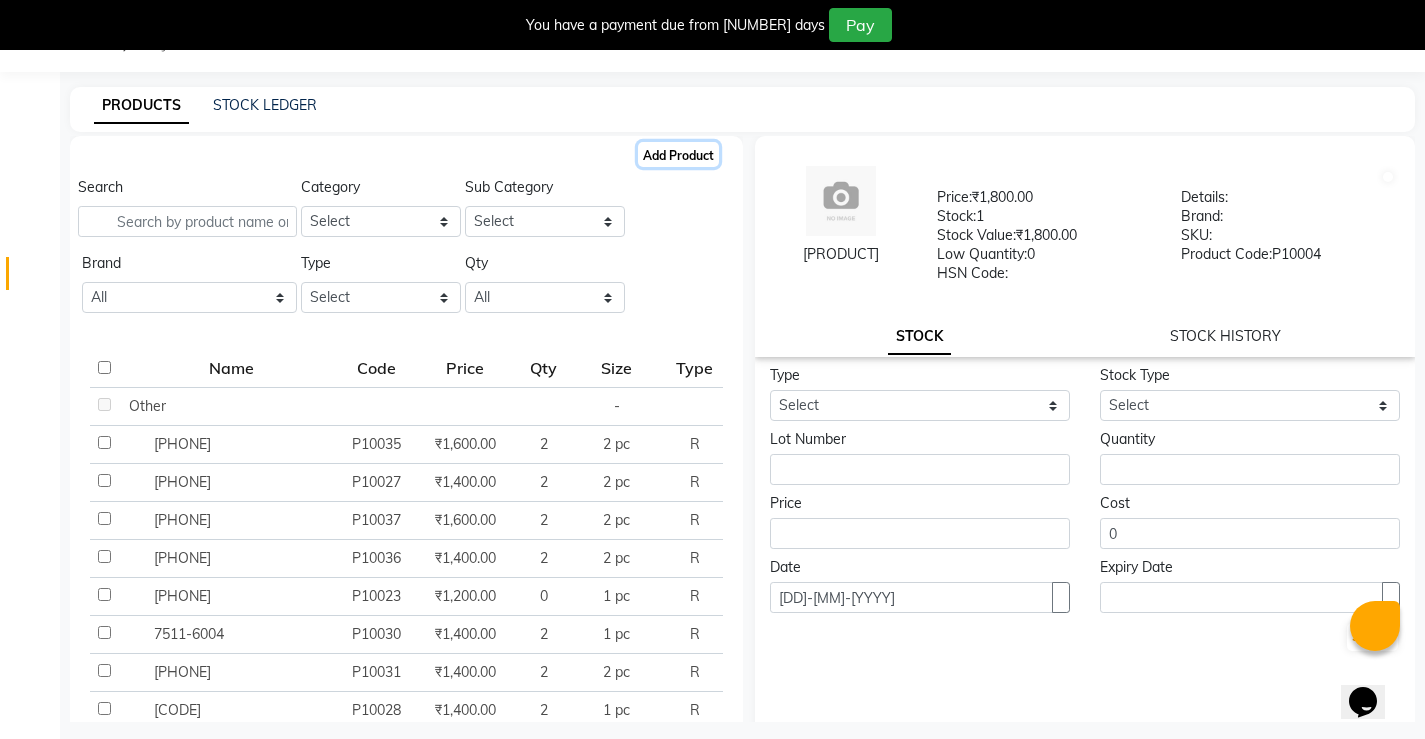 click on "Add Product" at bounding box center (678, 154) 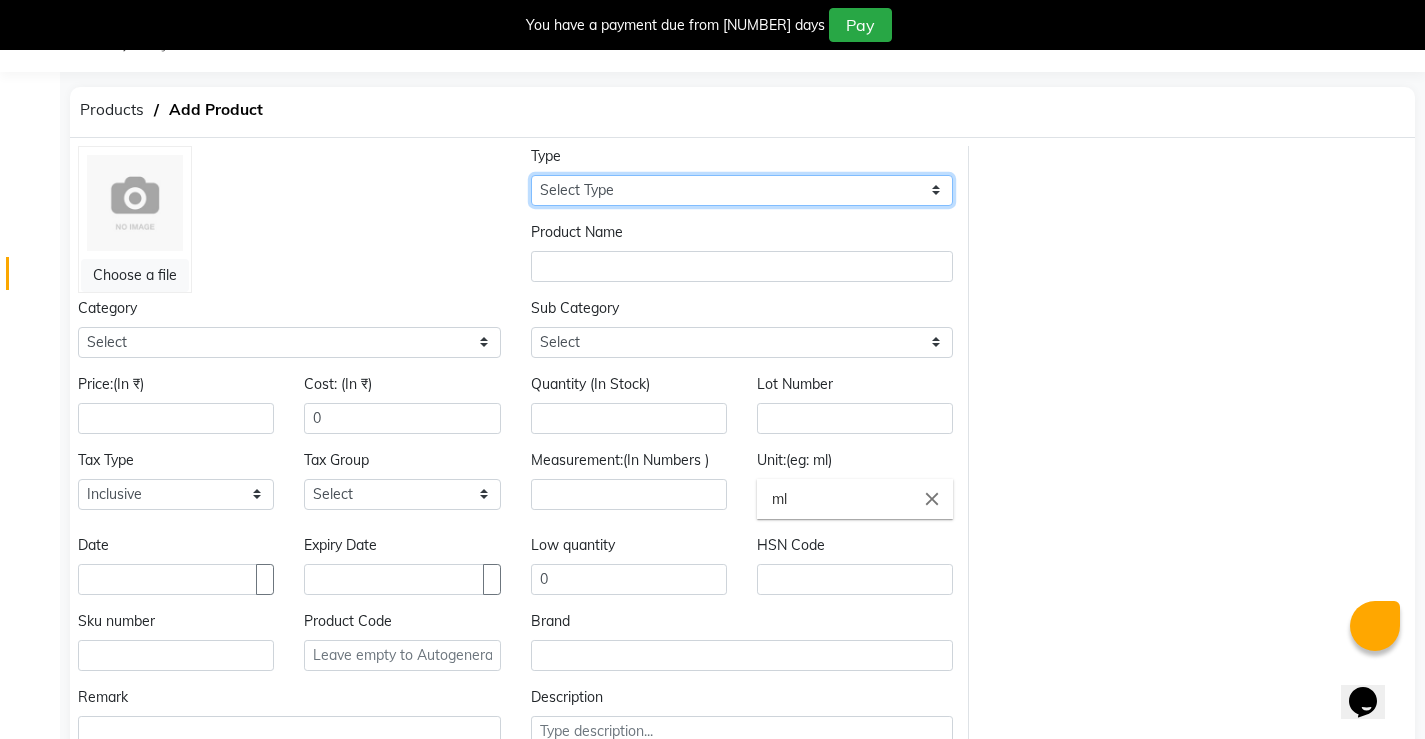 click on "Select Type Both Retail Consumable" at bounding box center [742, 190] 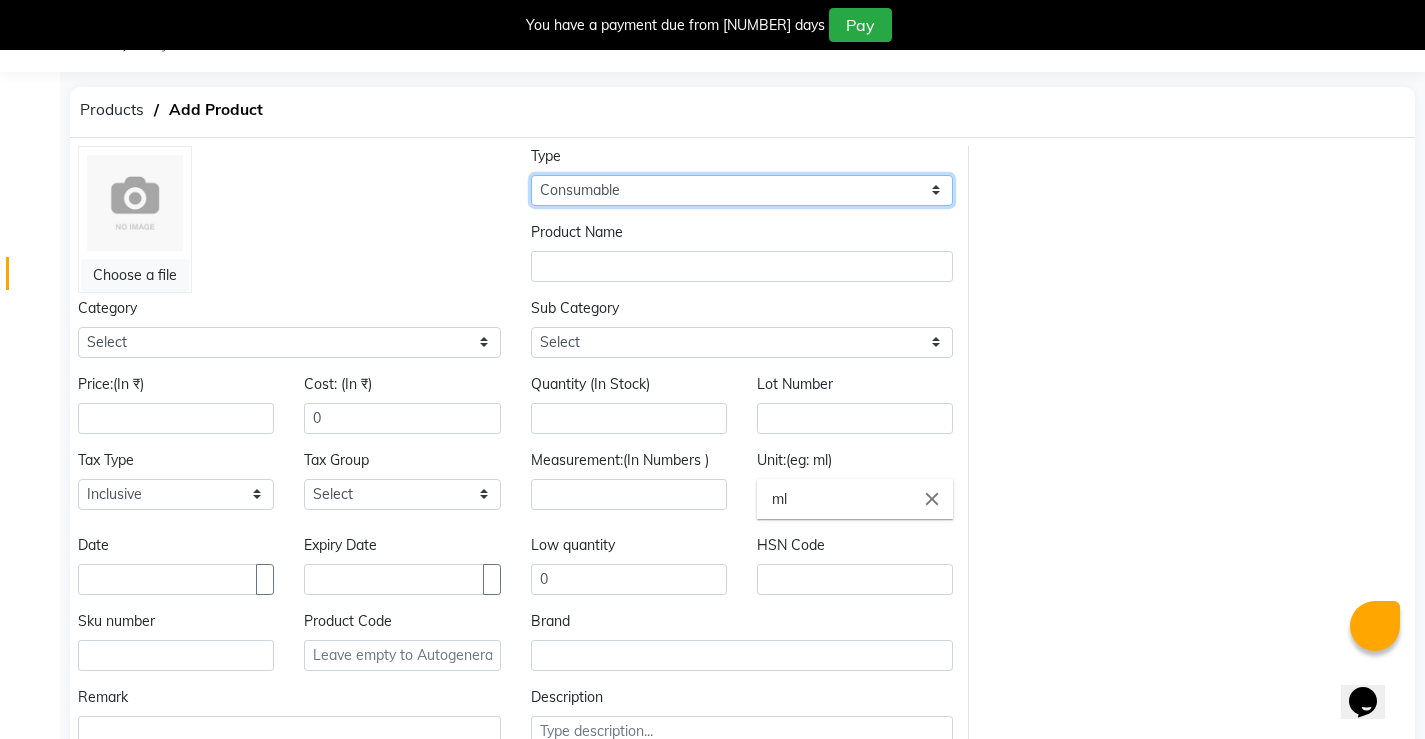 click on "Select Type Both Retail Consumable" at bounding box center (742, 190) 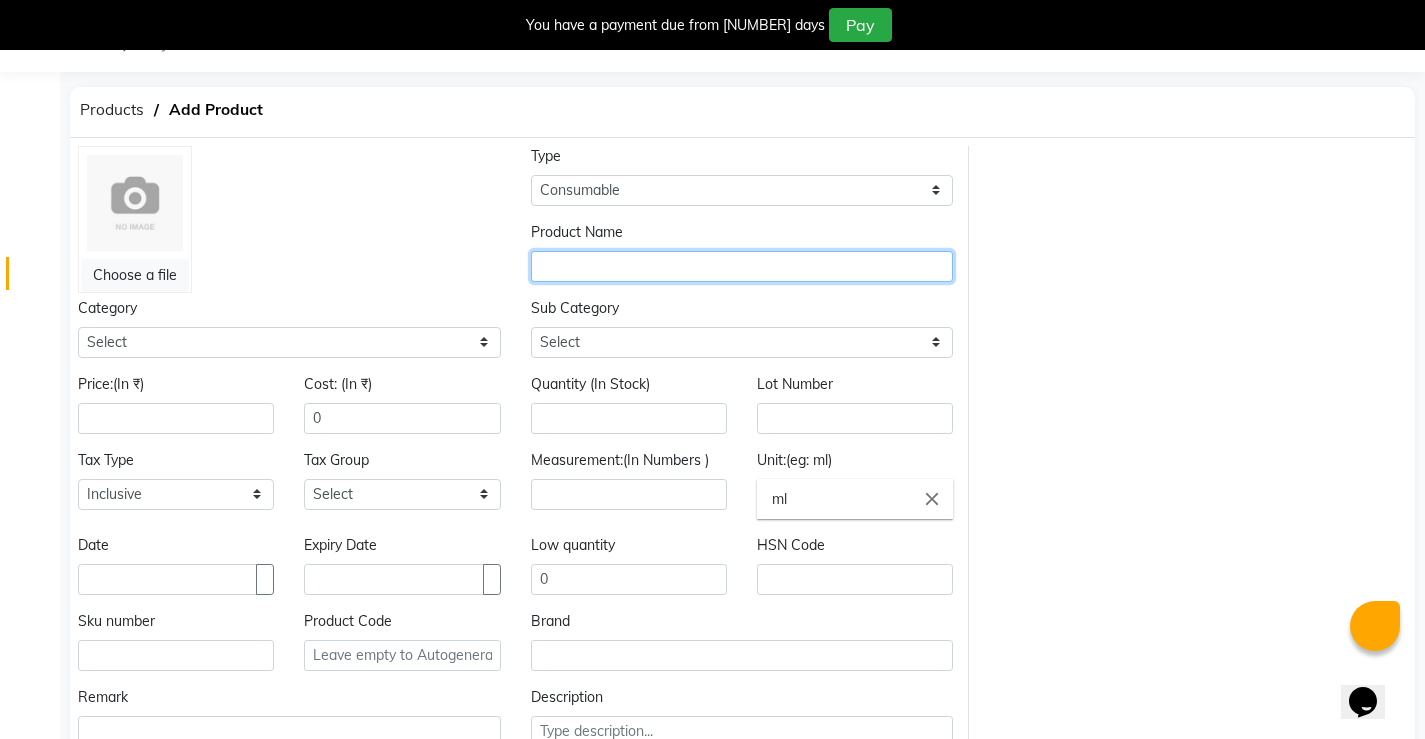 click at bounding box center (742, 266) 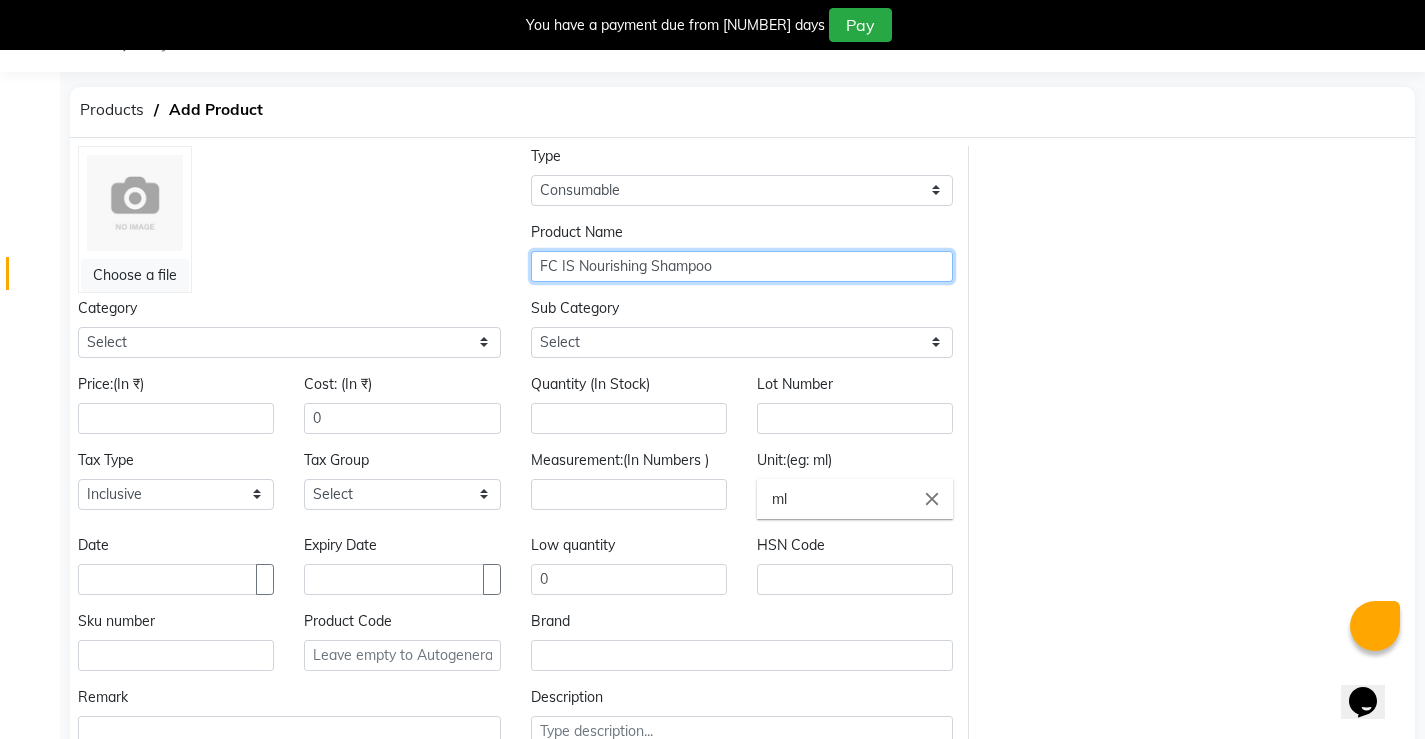 type on "FC IS Nourishing Shampoo" 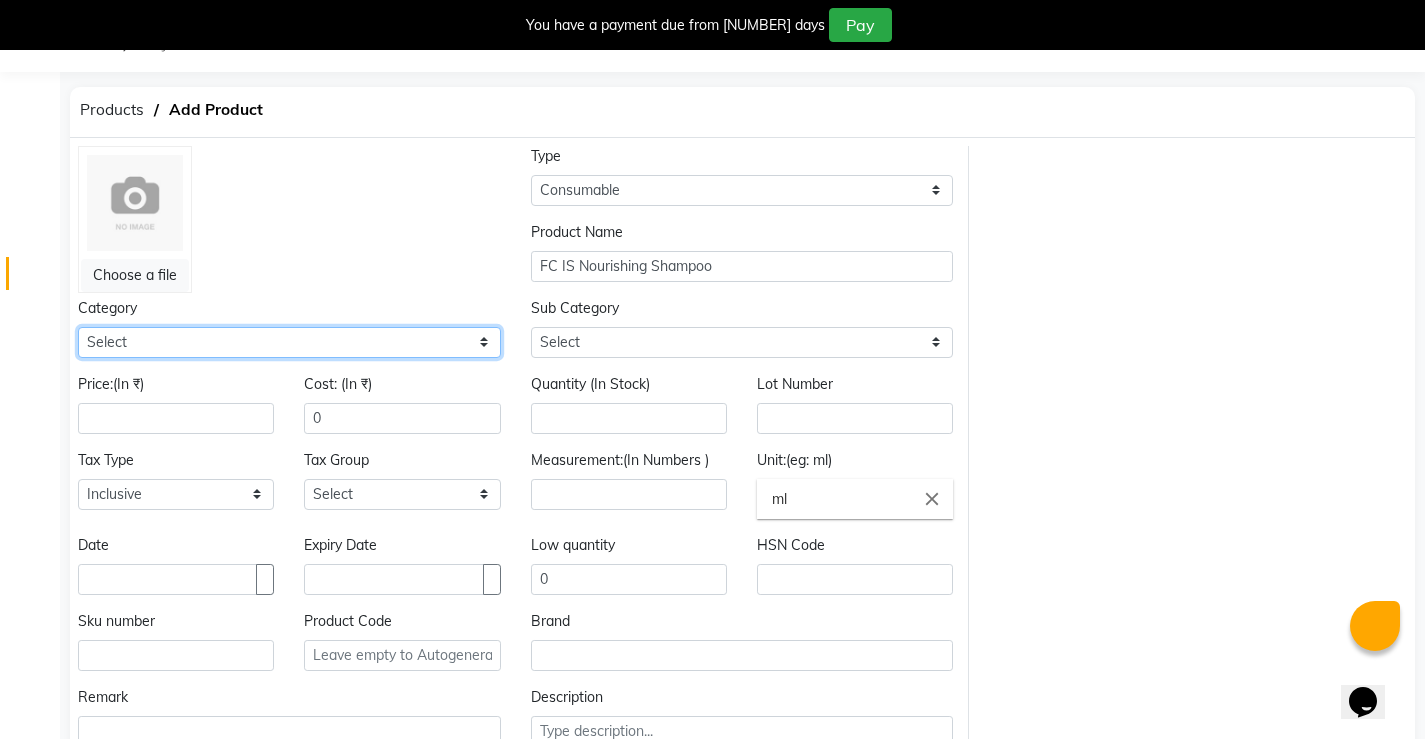 click on "Select Hair Skin Makeup Personal Care Appliances Beard Waxing Disposable Threading Hands and Feet Beauty Planet Botox Cadiveu Casmara Cheryls Loreal Olaplex Piercing Other" at bounding box center [289, 342] 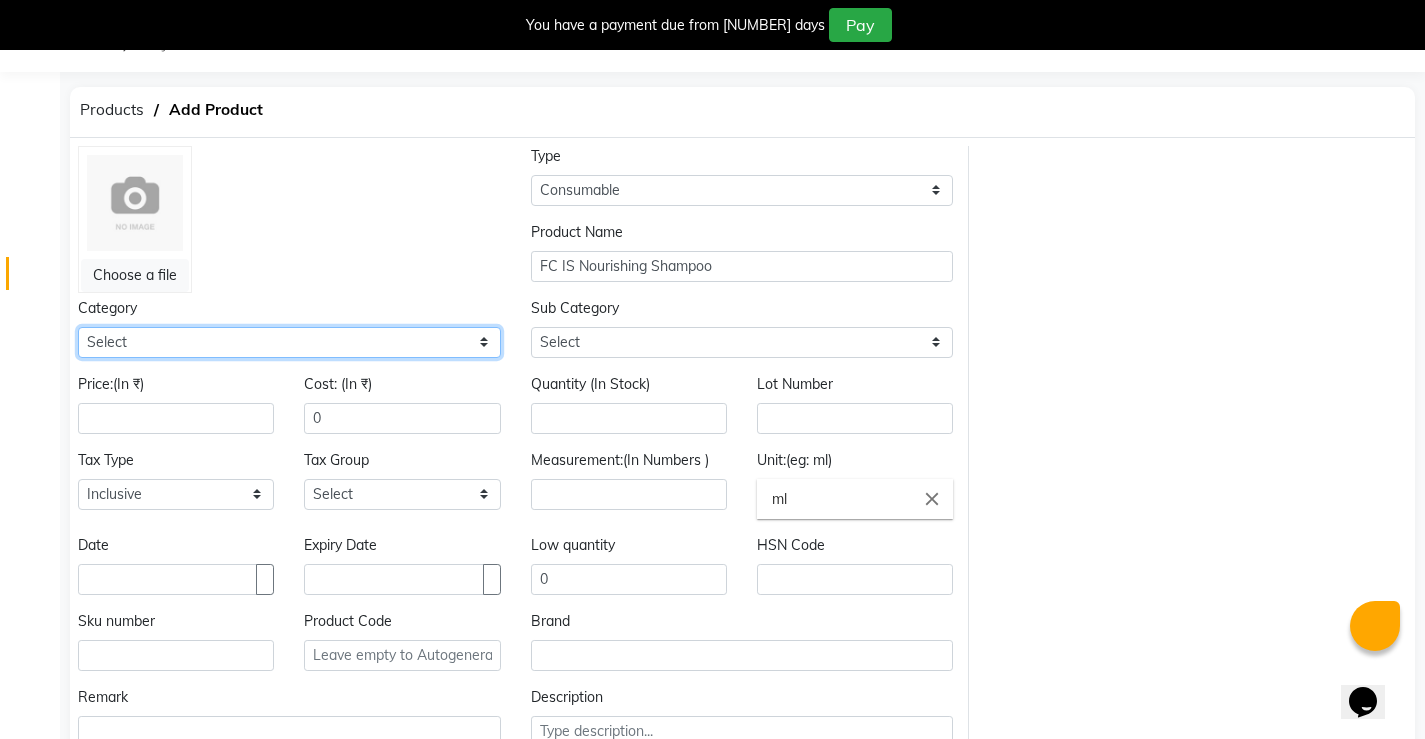 select on "[PHONE]" 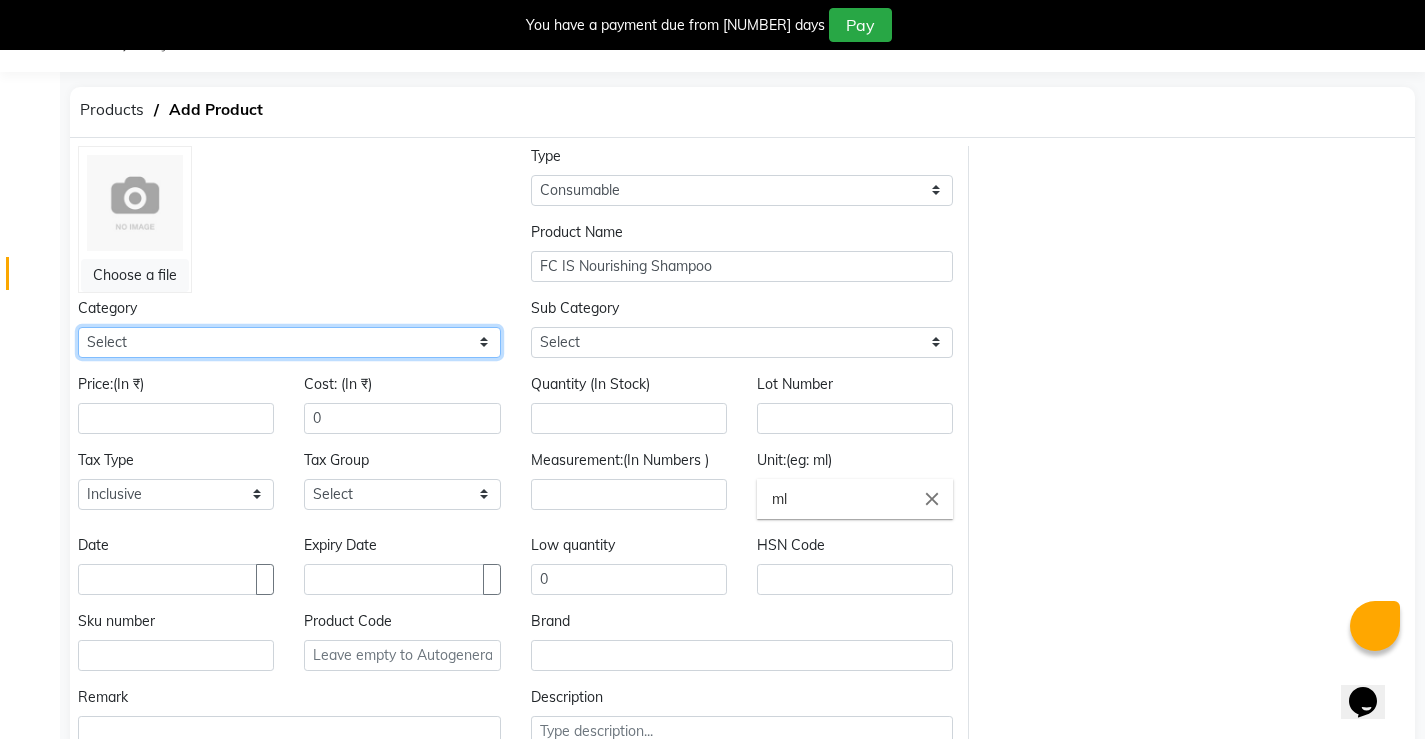 click on "Select Hair Skin Makeup Personal Care Appliances Beard Waxing Disposable Threading Hands and Feet Beauty Planet Botox Cadiveu Casmara Cheryls Loreal Olaplex Piercing Other" at bounding box center [289, 342] 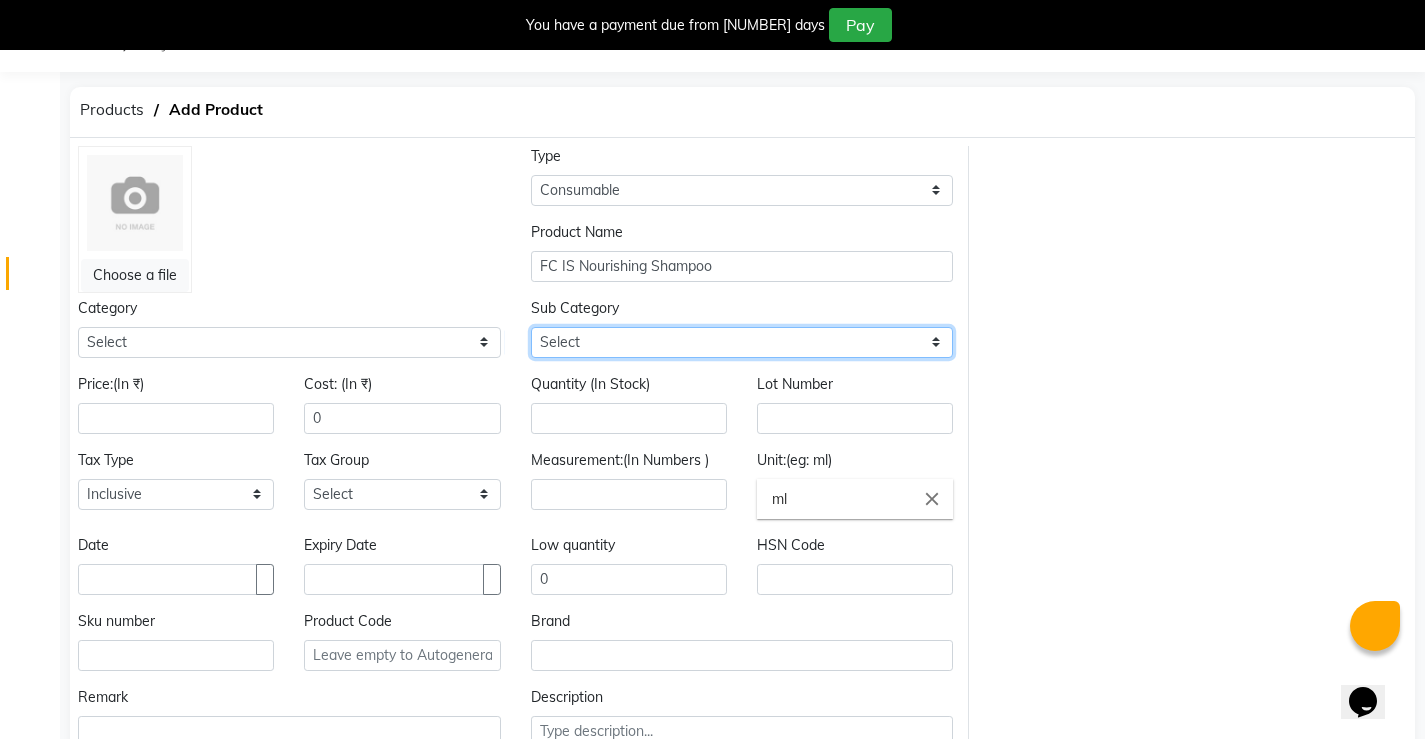 click on "Select Shampoo Conditioner Cream Mask Oil Serum Color Appliances Treatment Styling Kit & Combo Other Piercing [CODE] Hair serum" at bounding box center (742, 342) 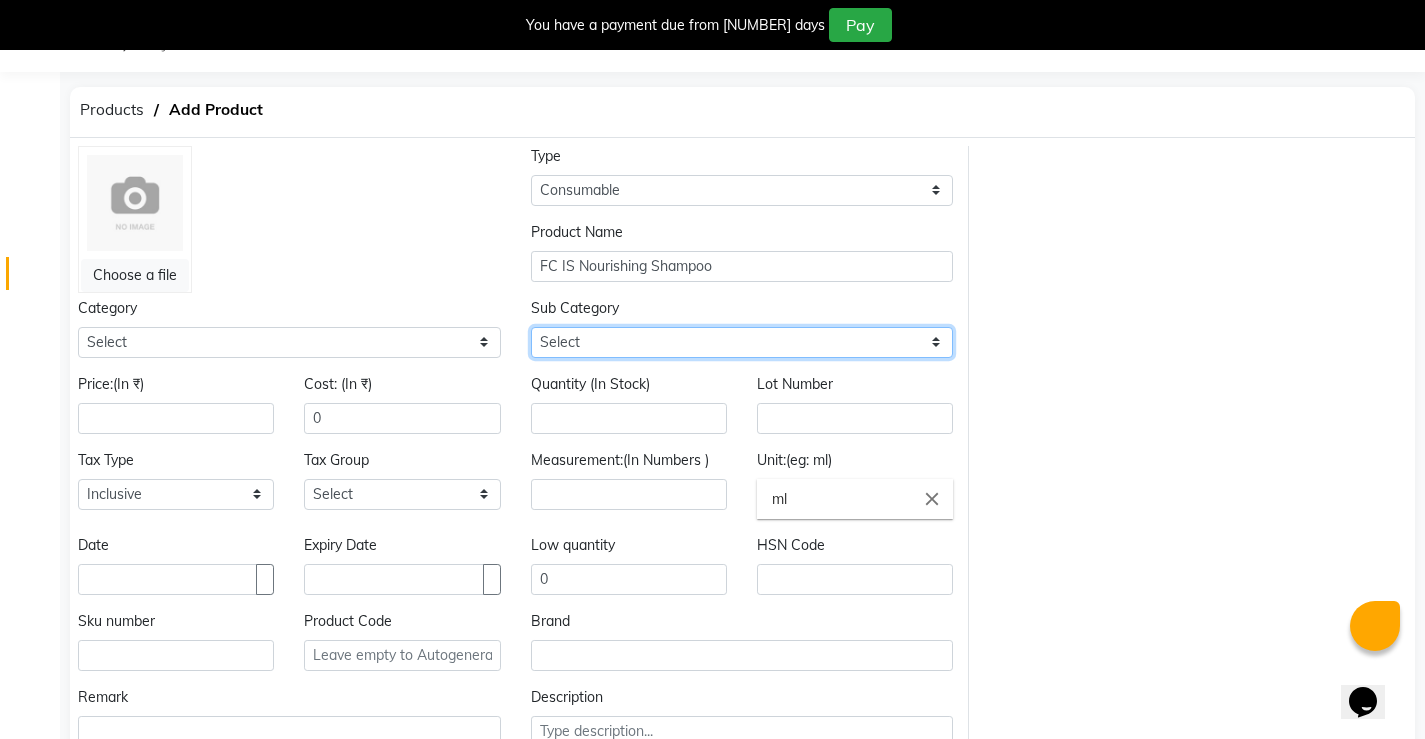 select on "[PHONE]" 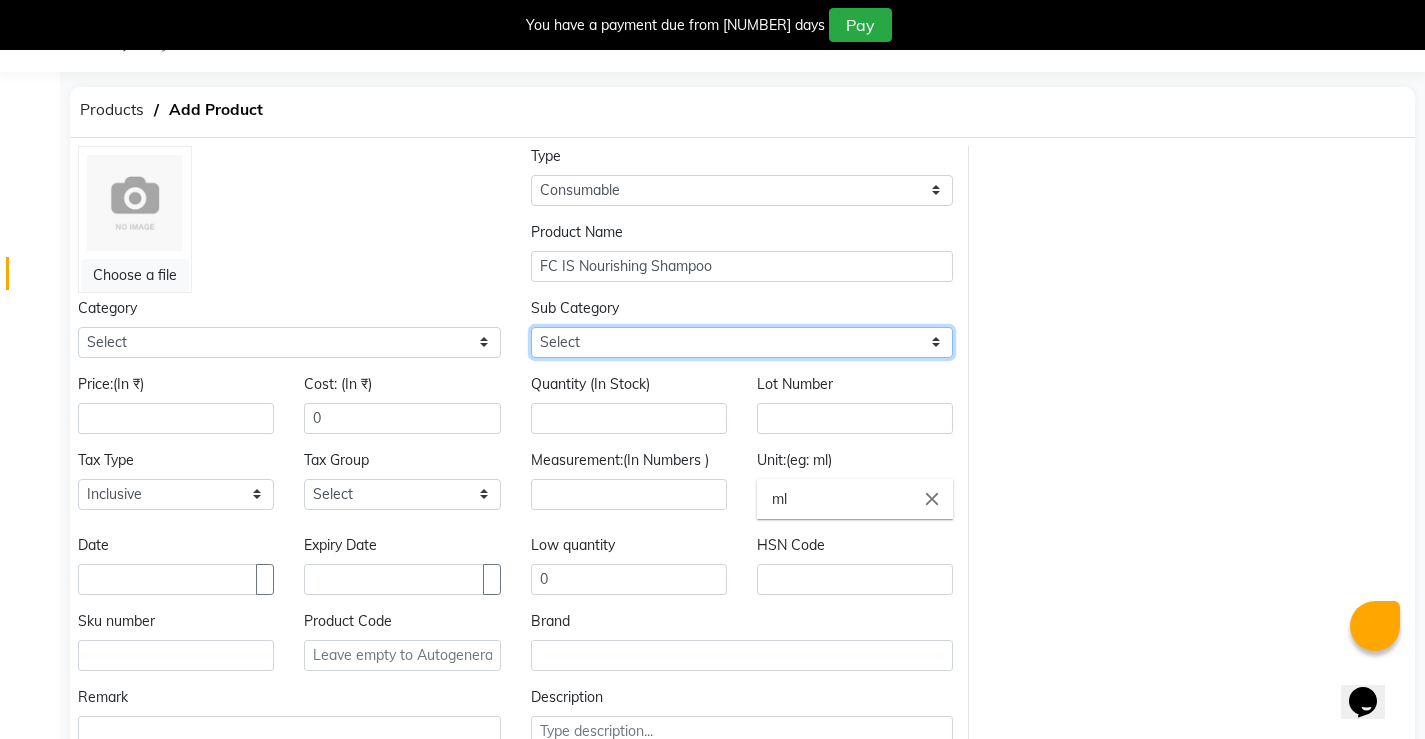 click on "Select Shampoo Conditioner Cream Mask Oil Serum Color Appliances Treatment Styling Kit & Combo Other Piercing [CODE] Hair serum" at bounding box center [742, 342] 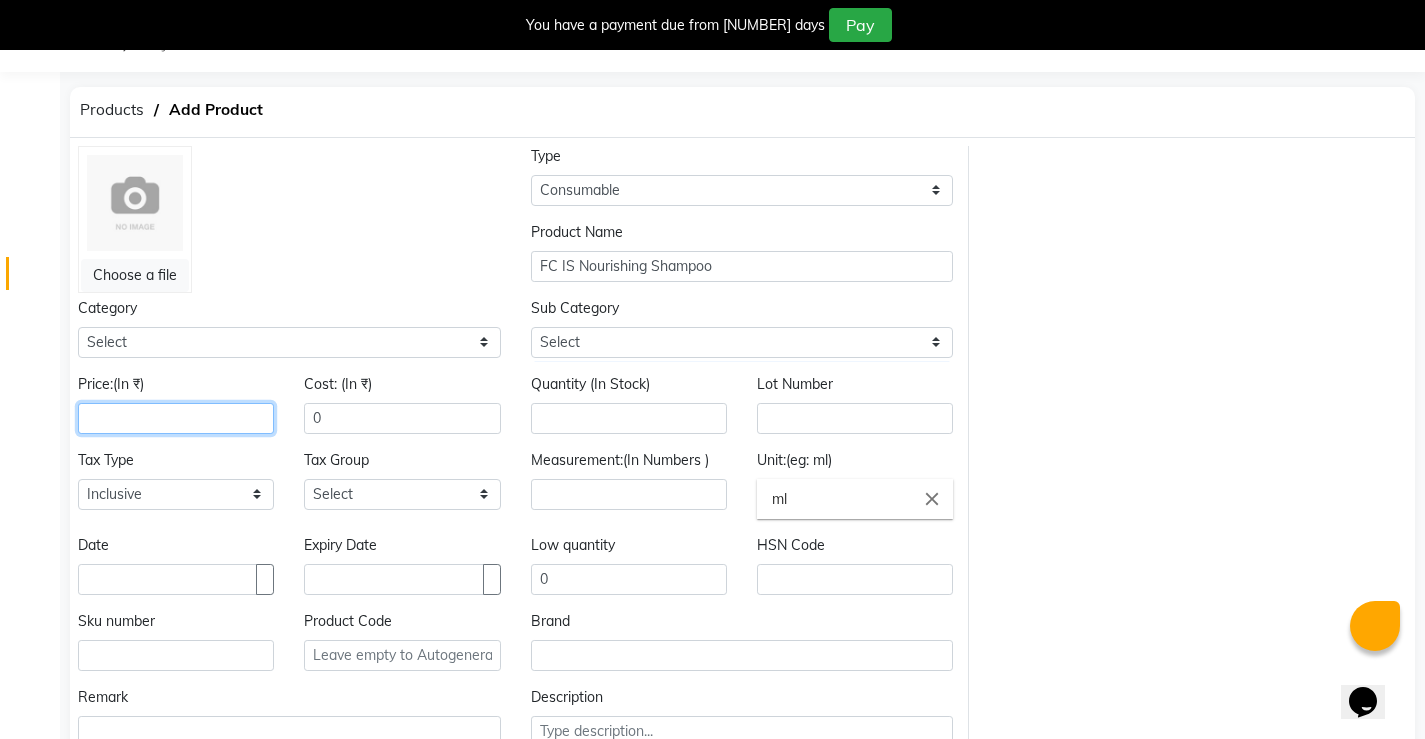 click at bounding box center [176, 418] 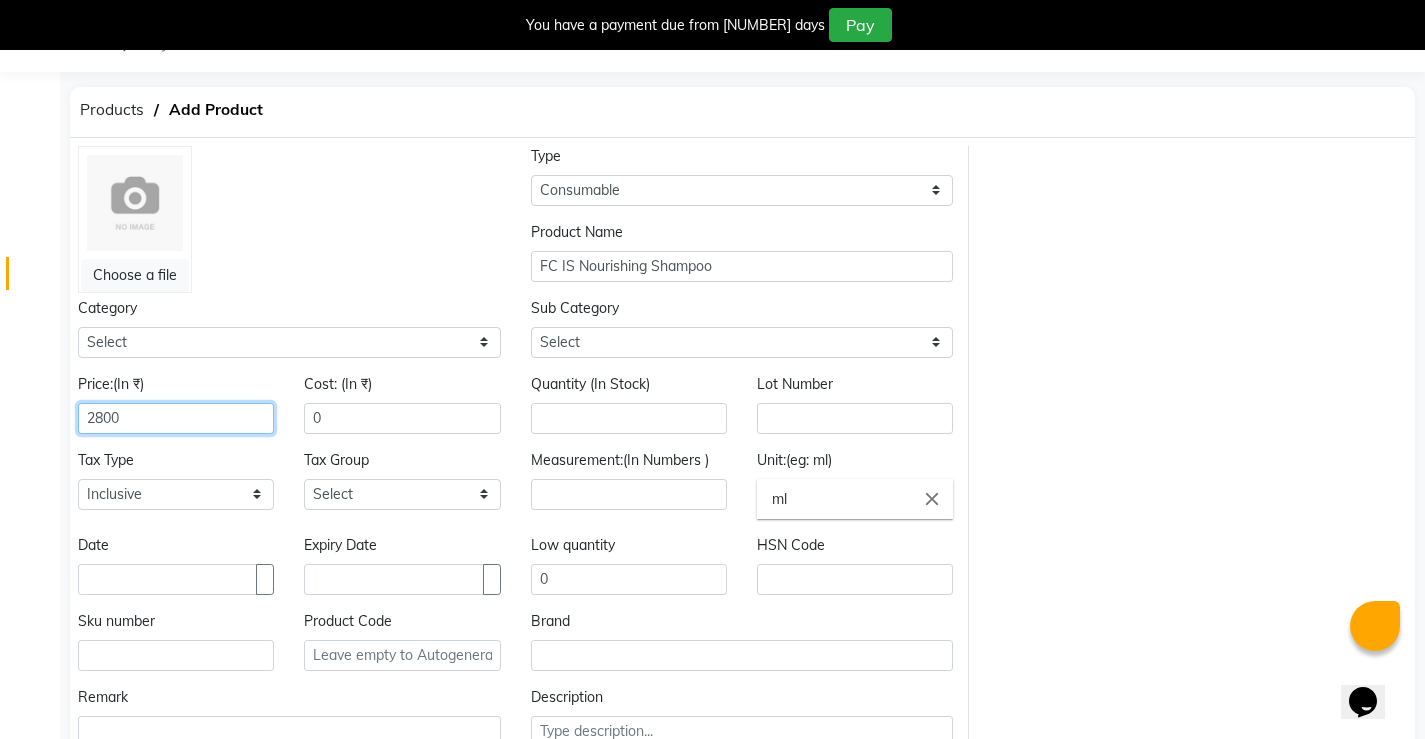 type on "2800" 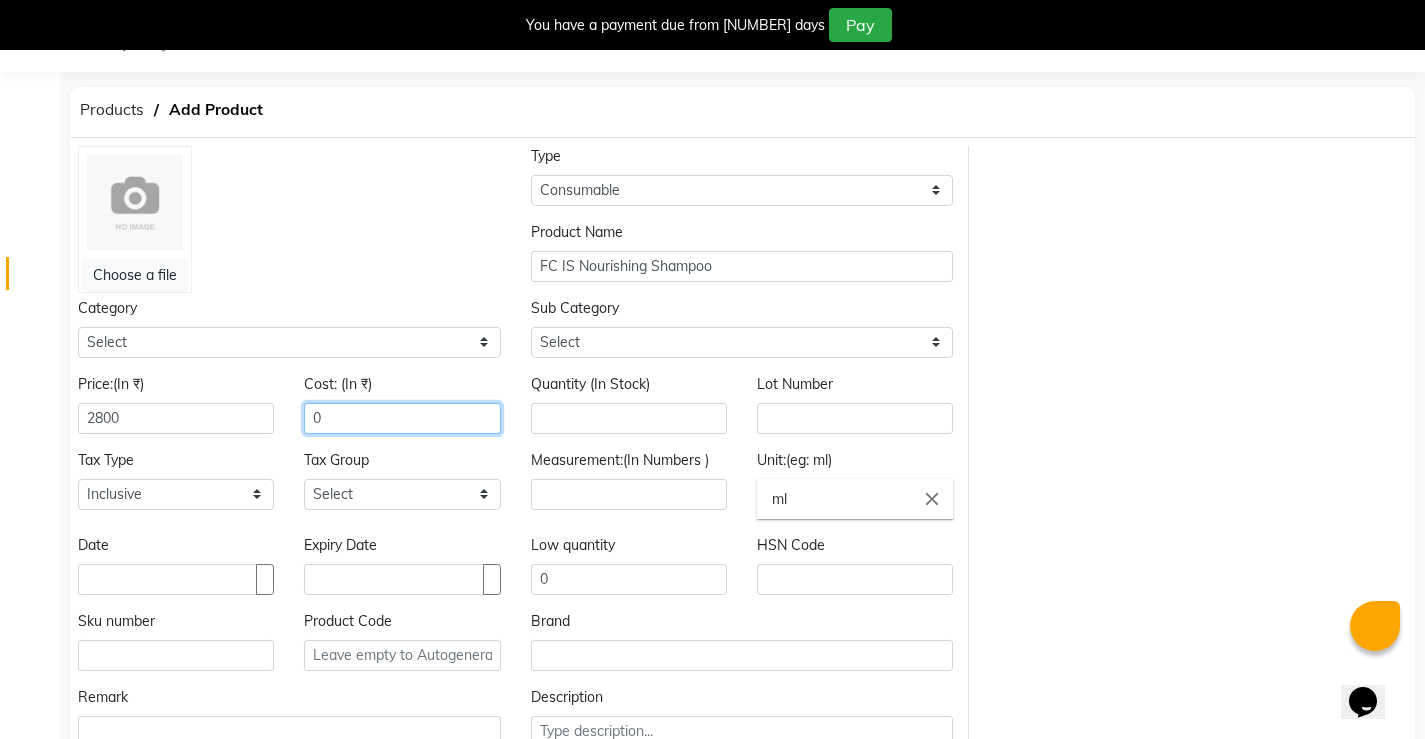 click on "0" at bounding box center (402, 418) 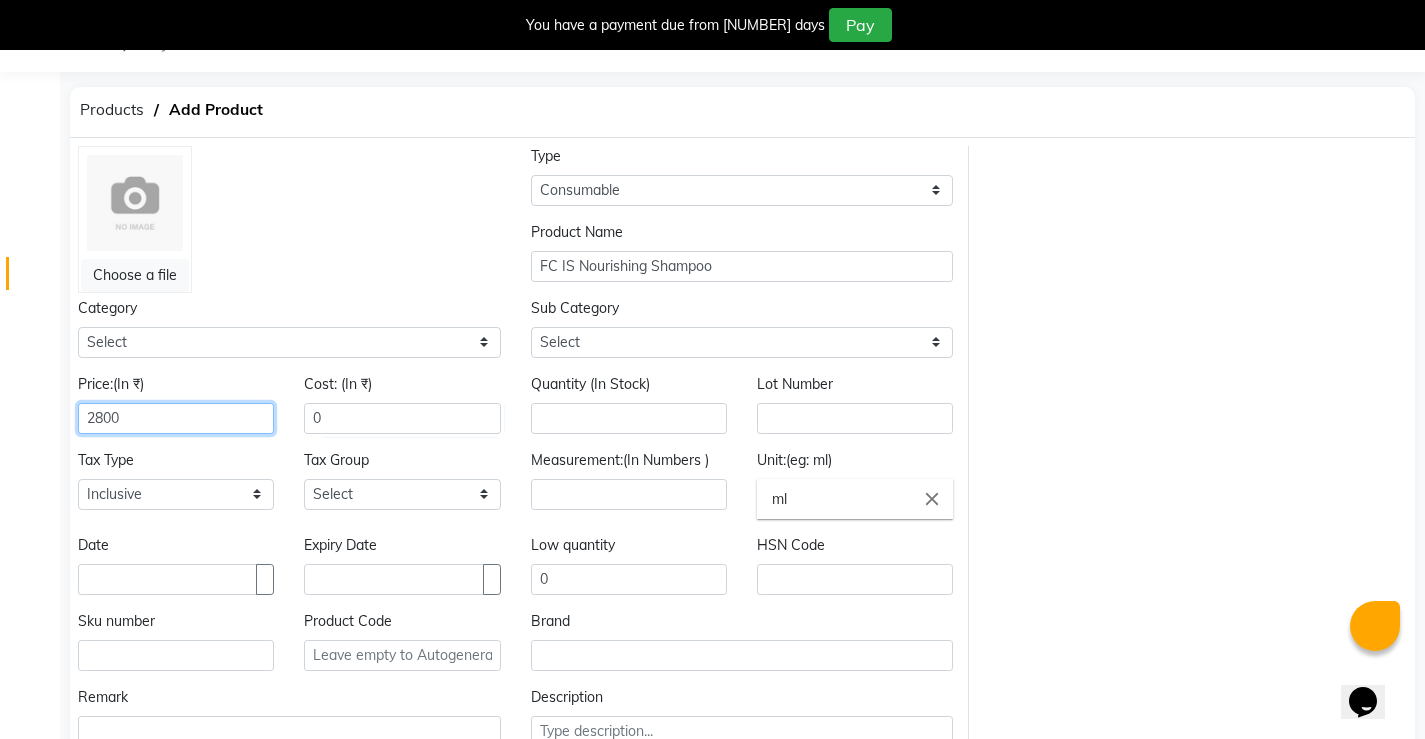 click on "2800" at bounding box center [176, 418] 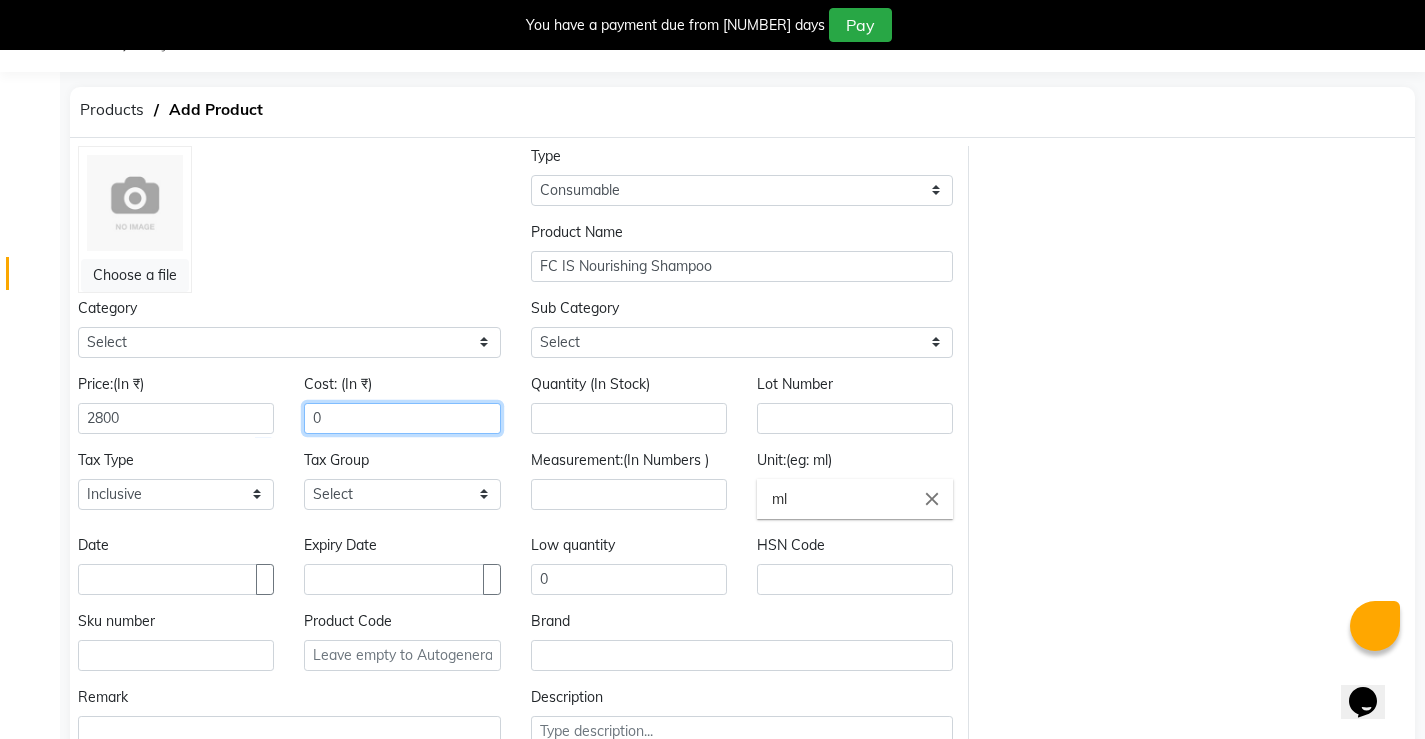 click on "0" at bounding box center (402, 418) 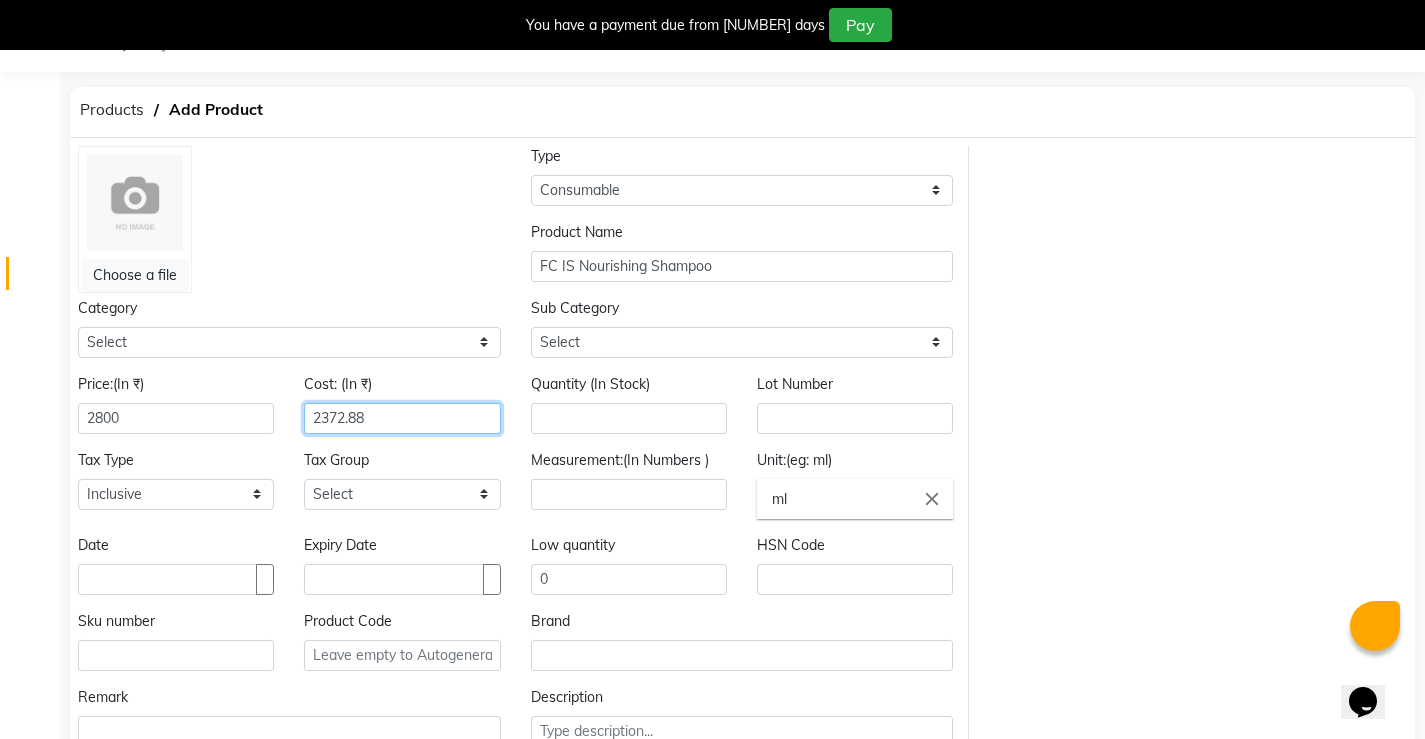 type on "2372.88" 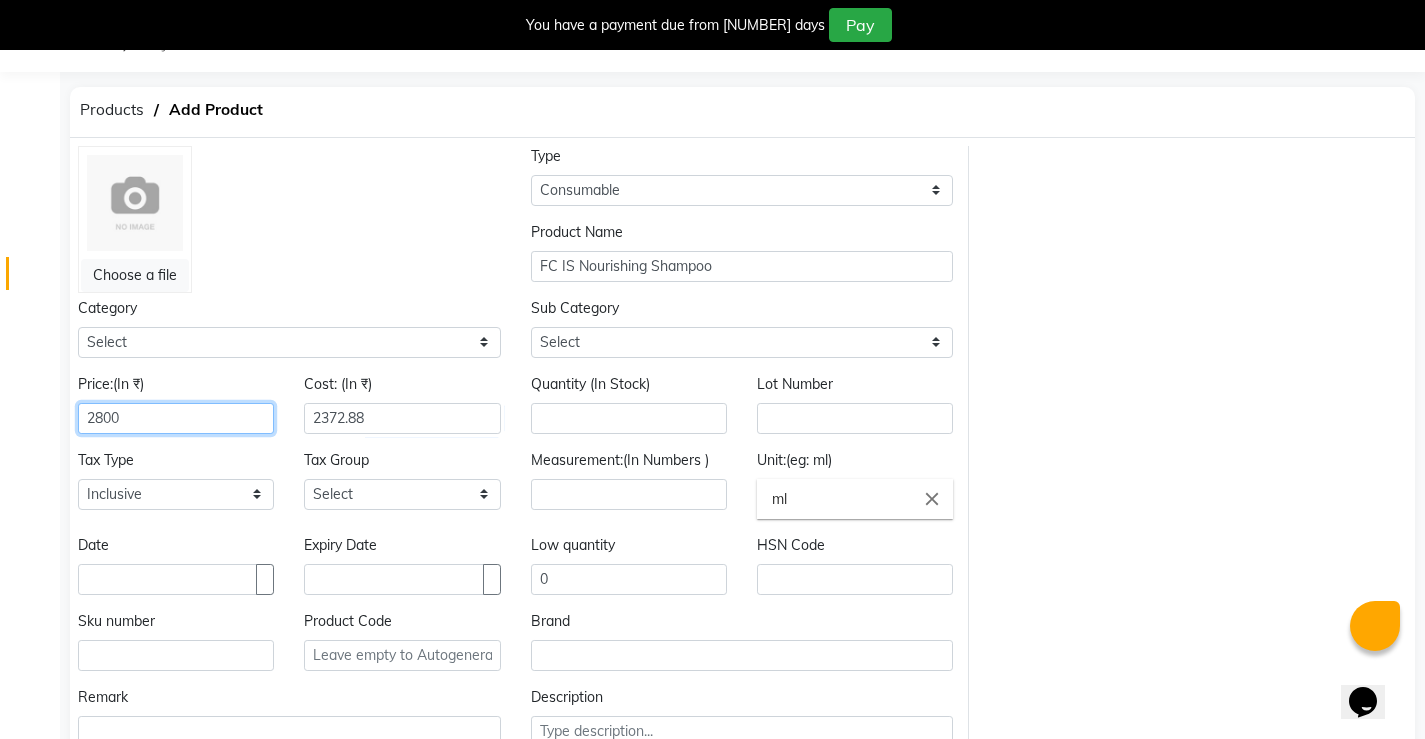 click on "2800" at bounding box center [176, 418] 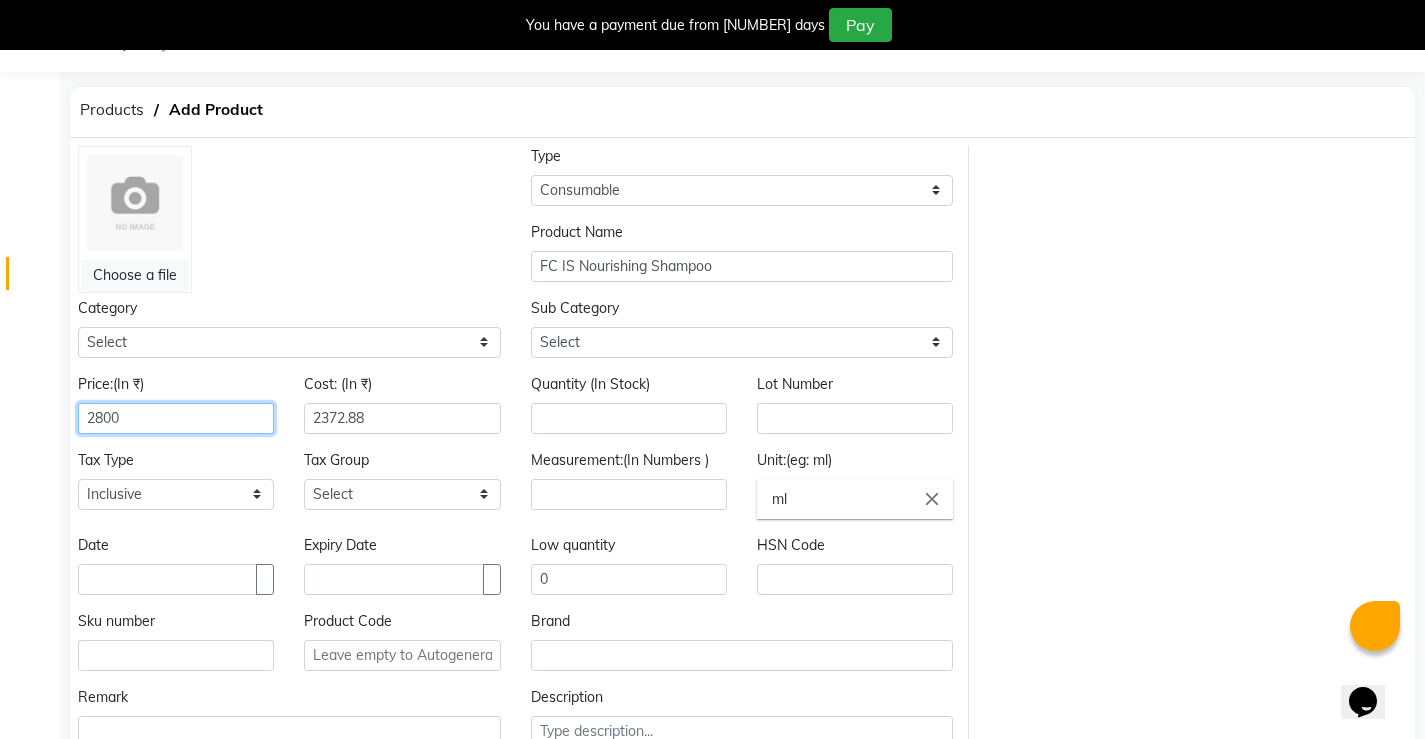 type on "[PRICE].00" 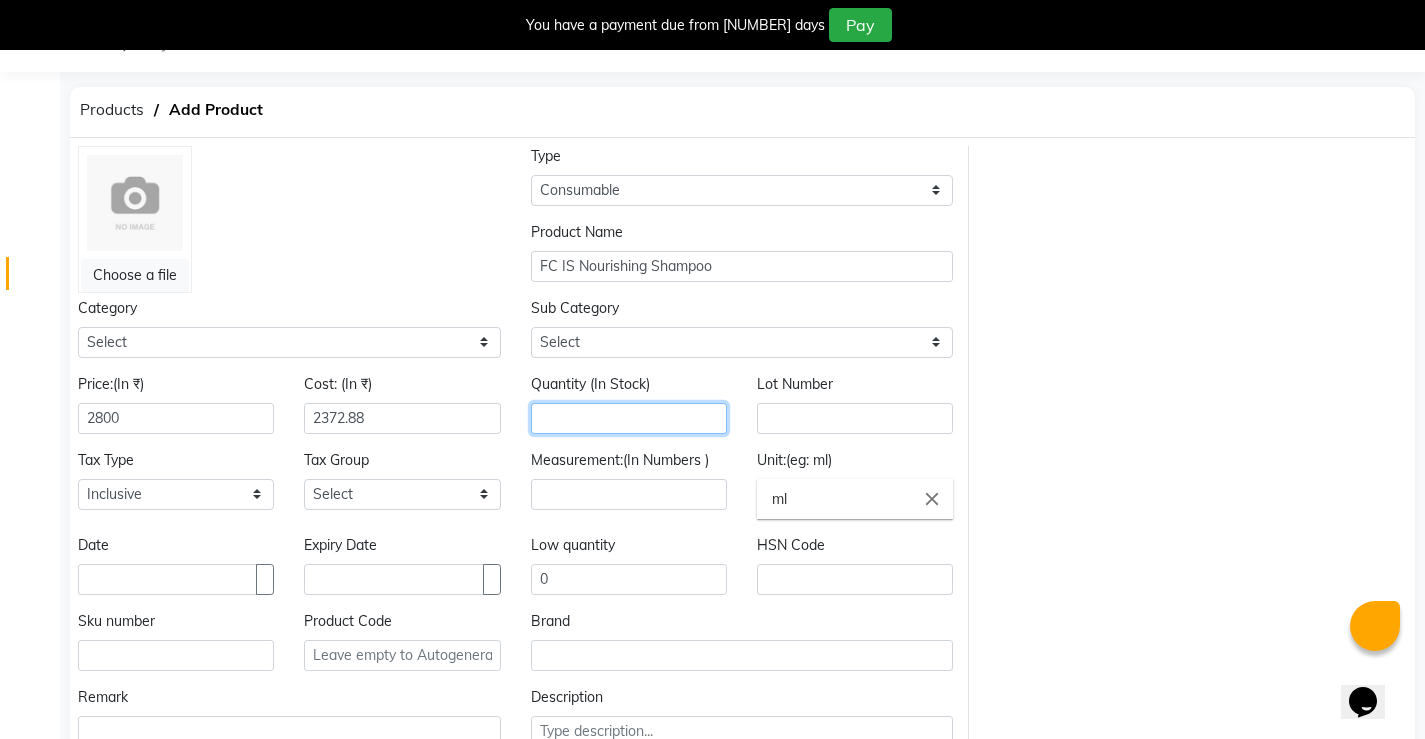 click at bounding box center [629, 418] 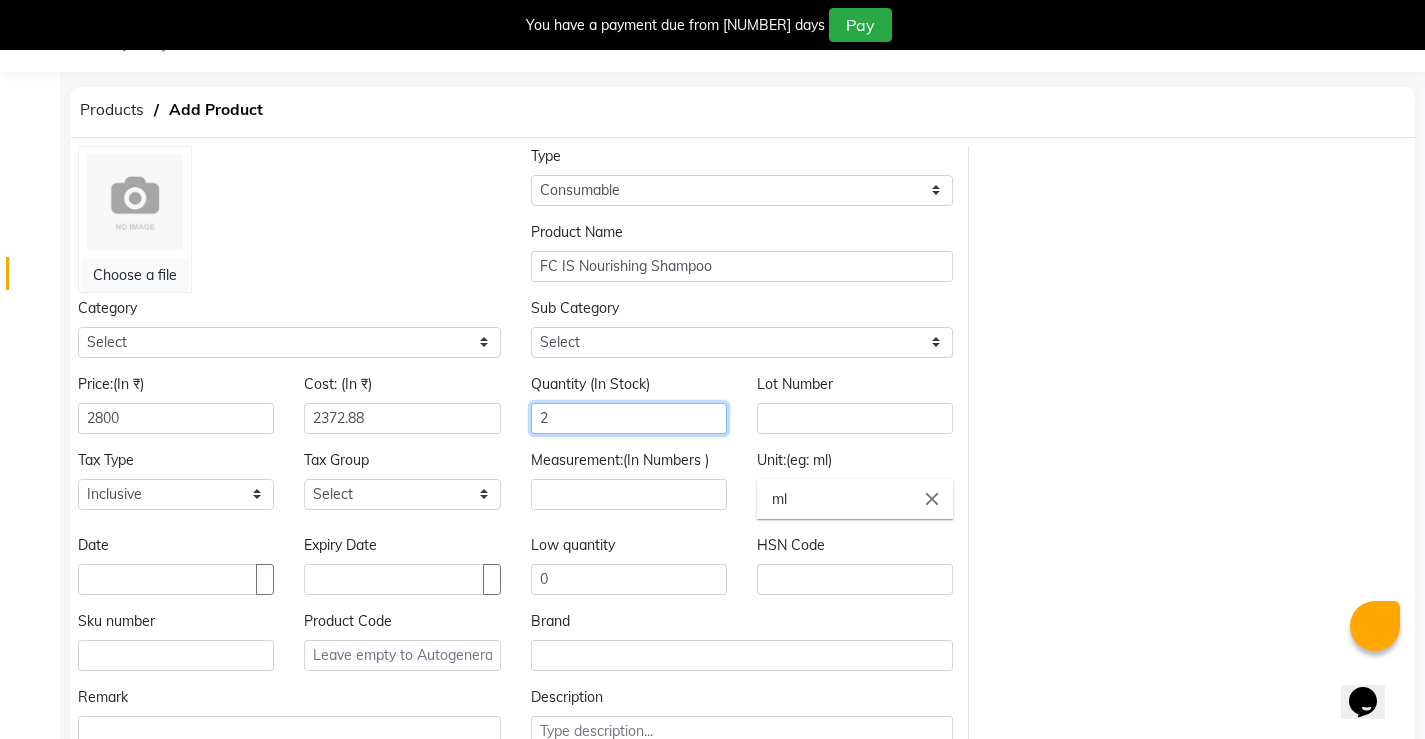type on "2" 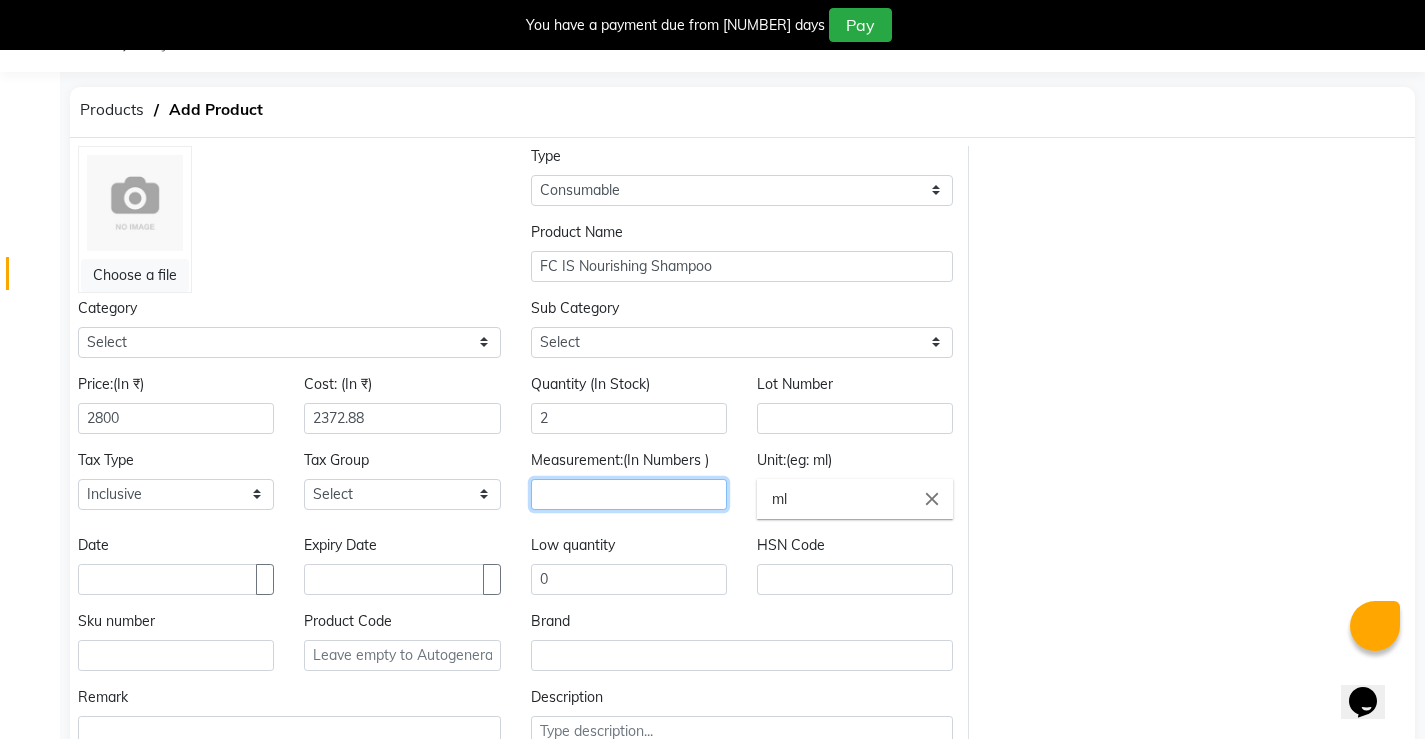 click at bounding box center (629, 494) 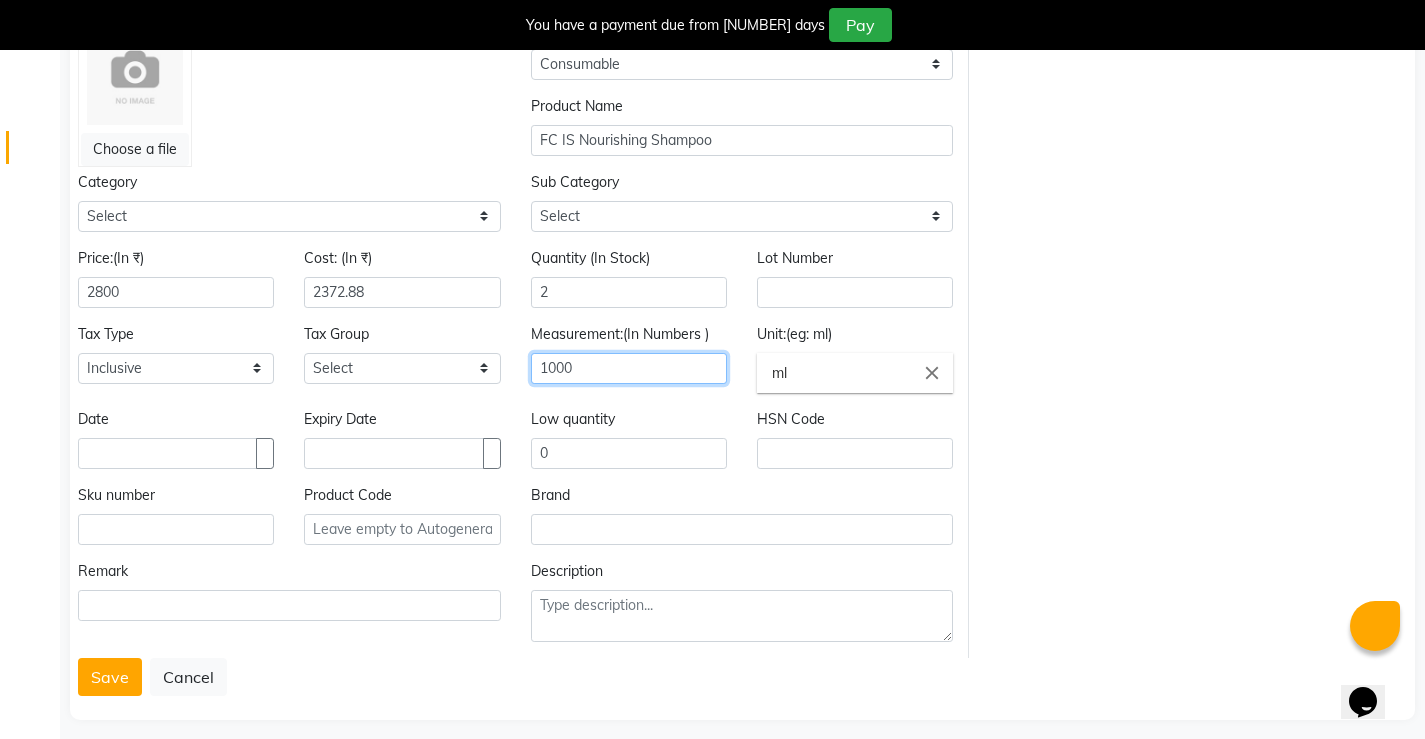 scroll, scrollTop: 183, scrollLeft: 0, axis: vertical 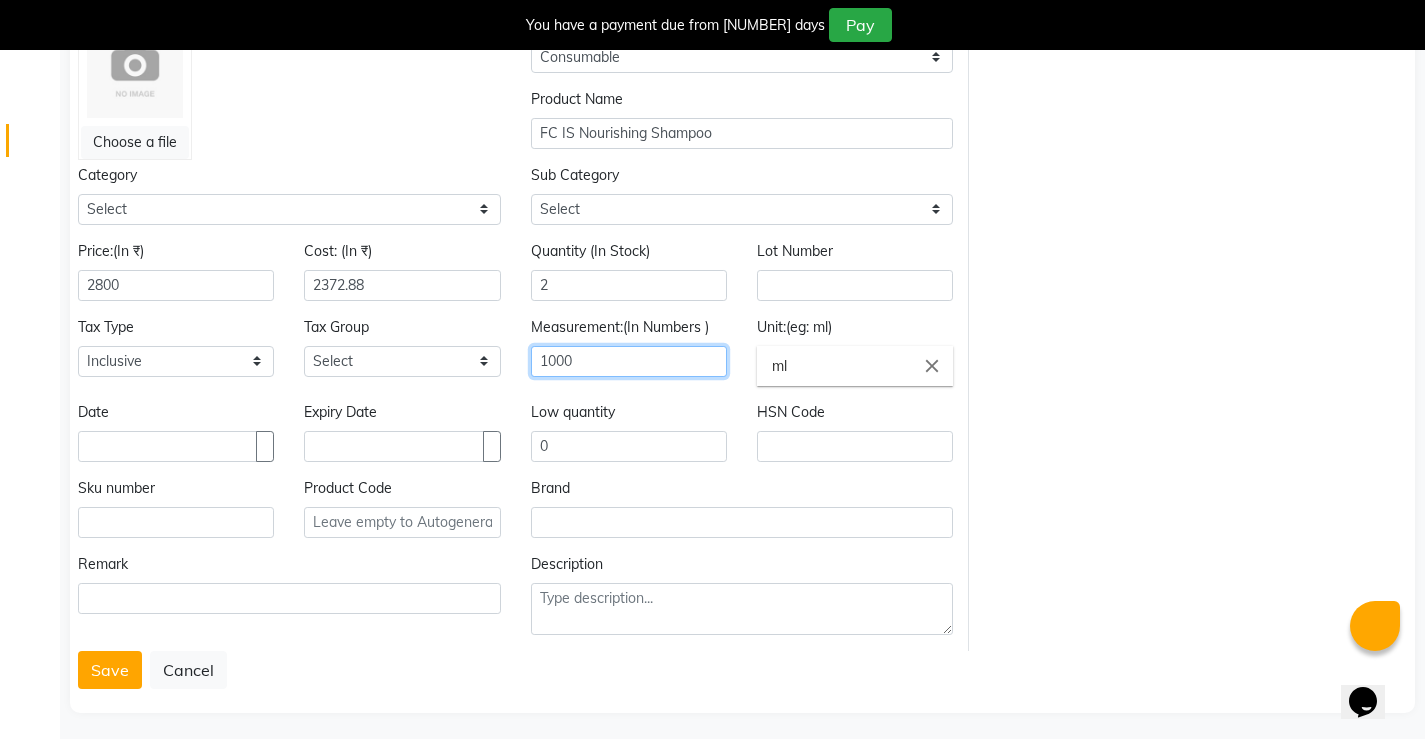 type on "1000" 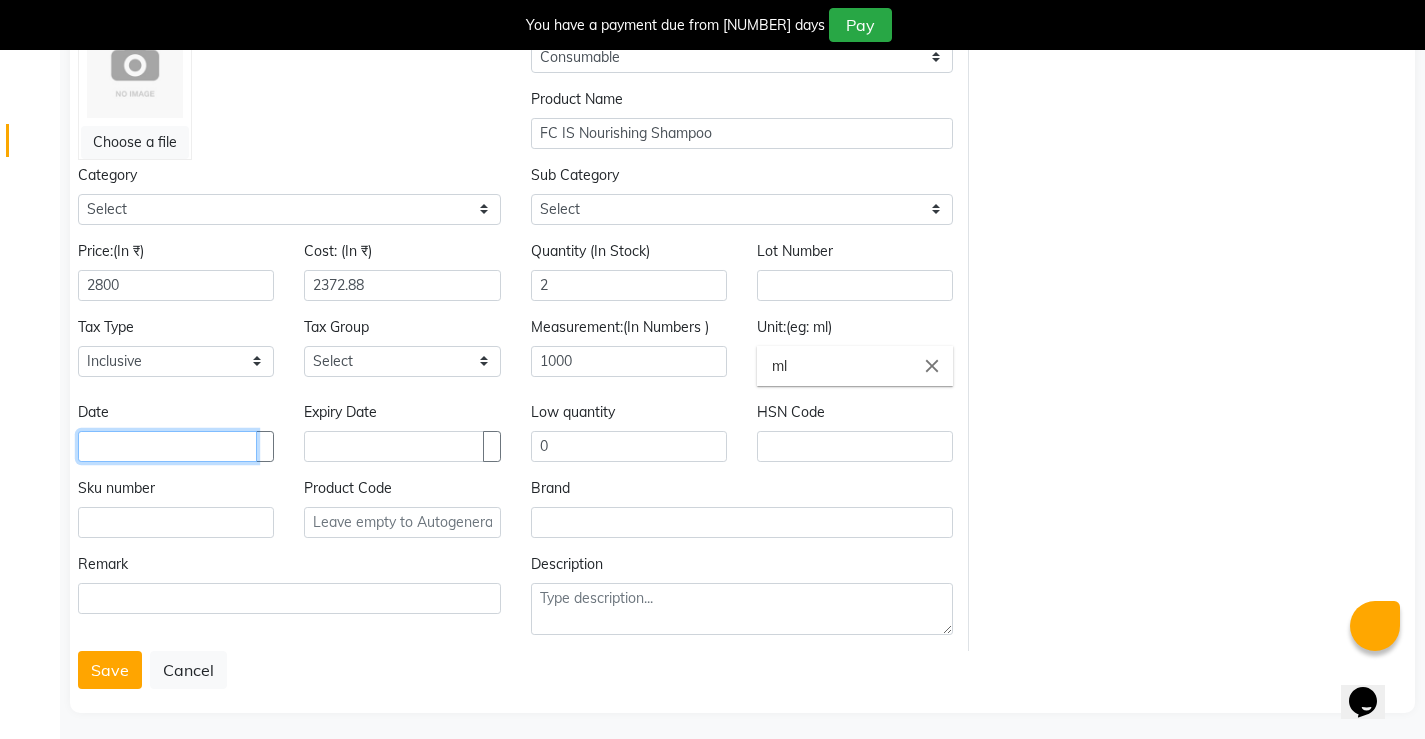 click at bounding box center [167, 446] 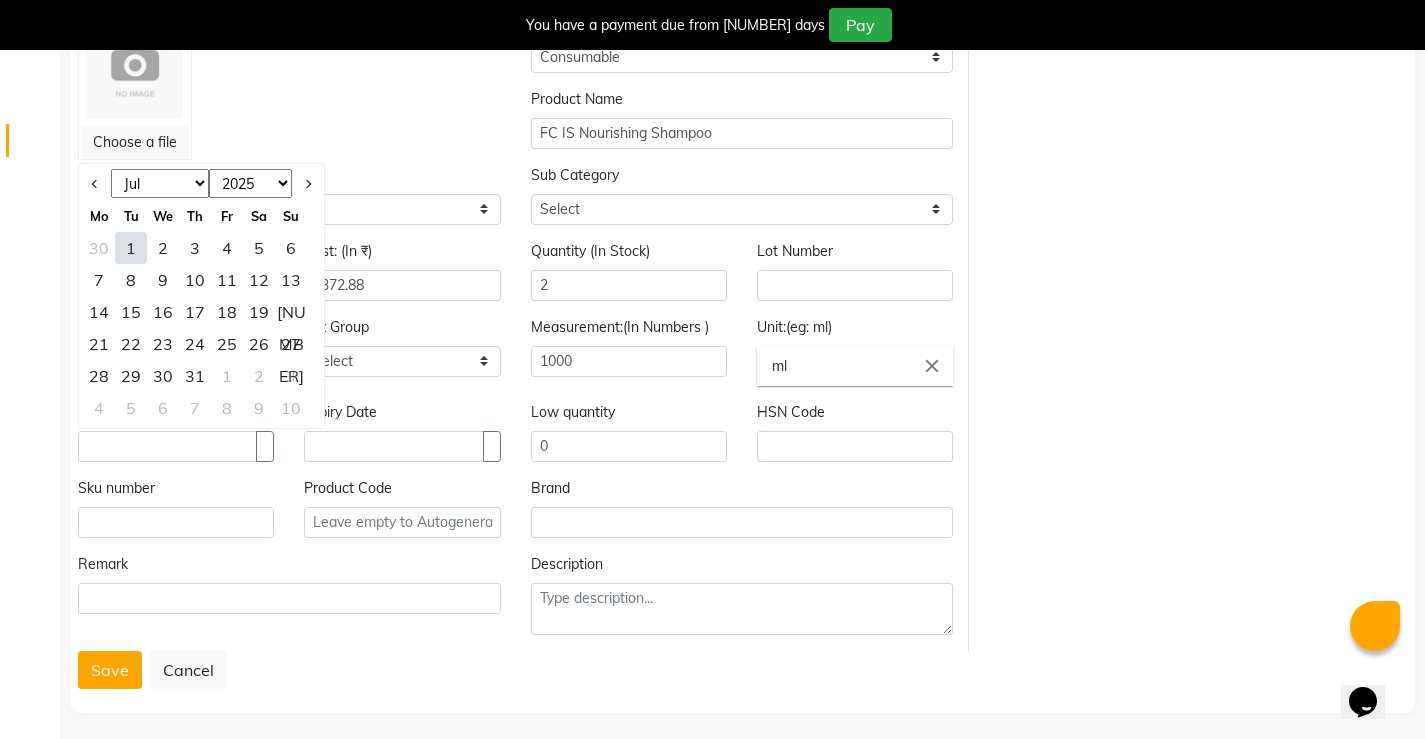 click on "Brand" at bounding box center [742, 43] 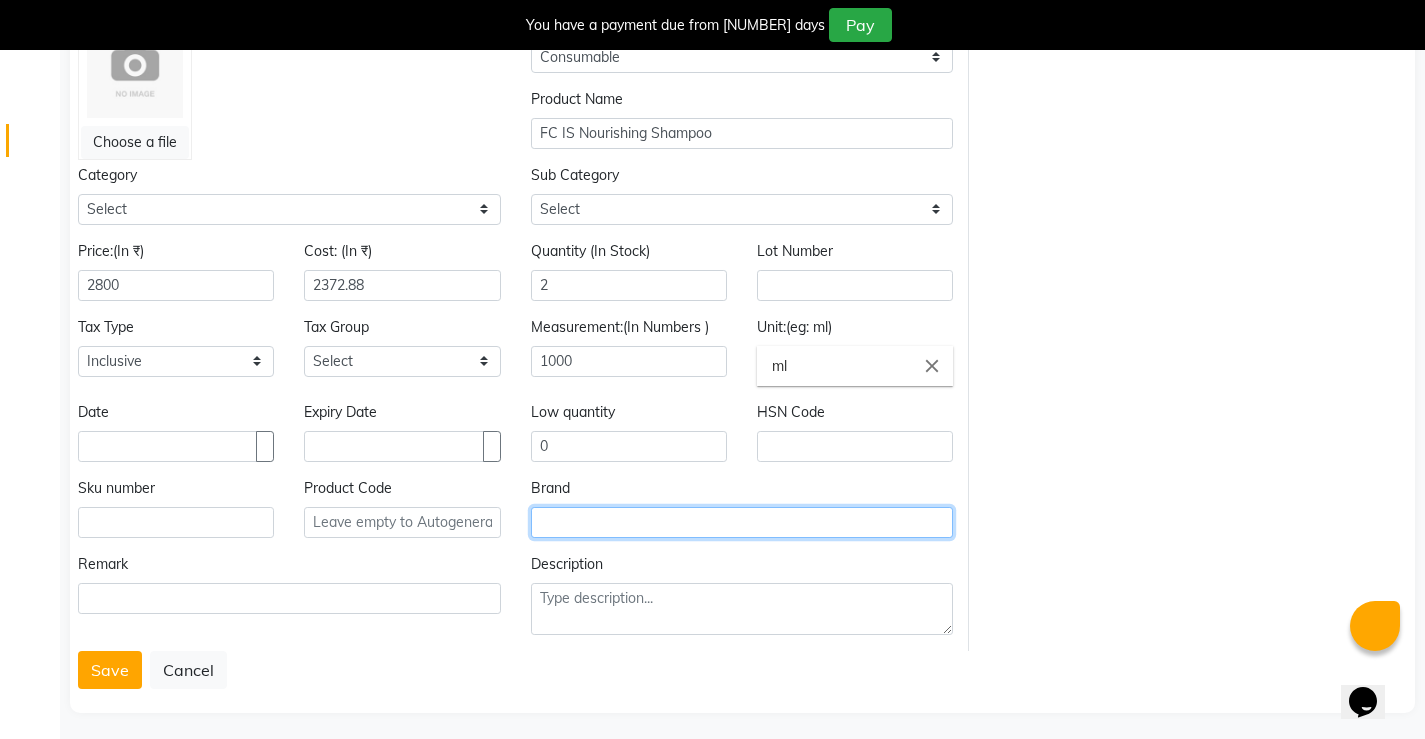 click at bounding box center [855, 285] 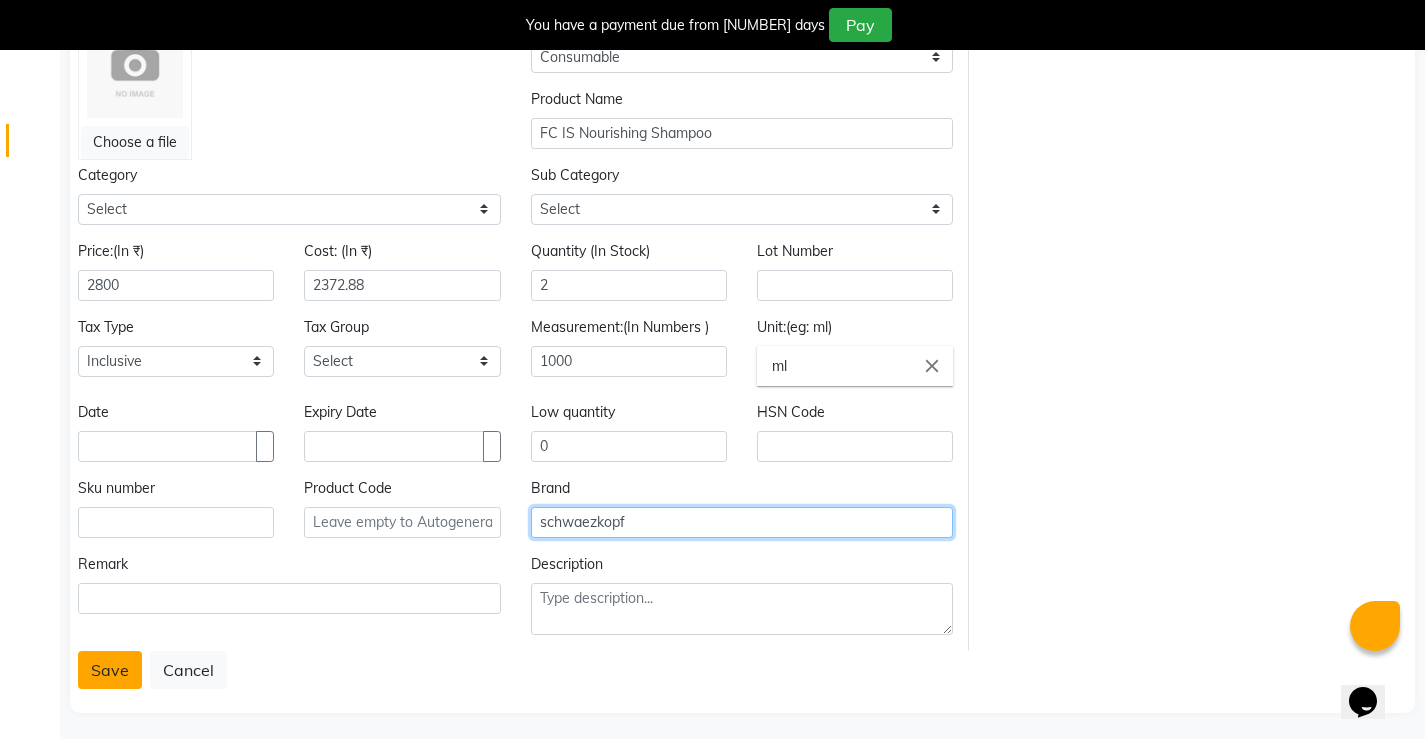 type on "schwaezkopf" 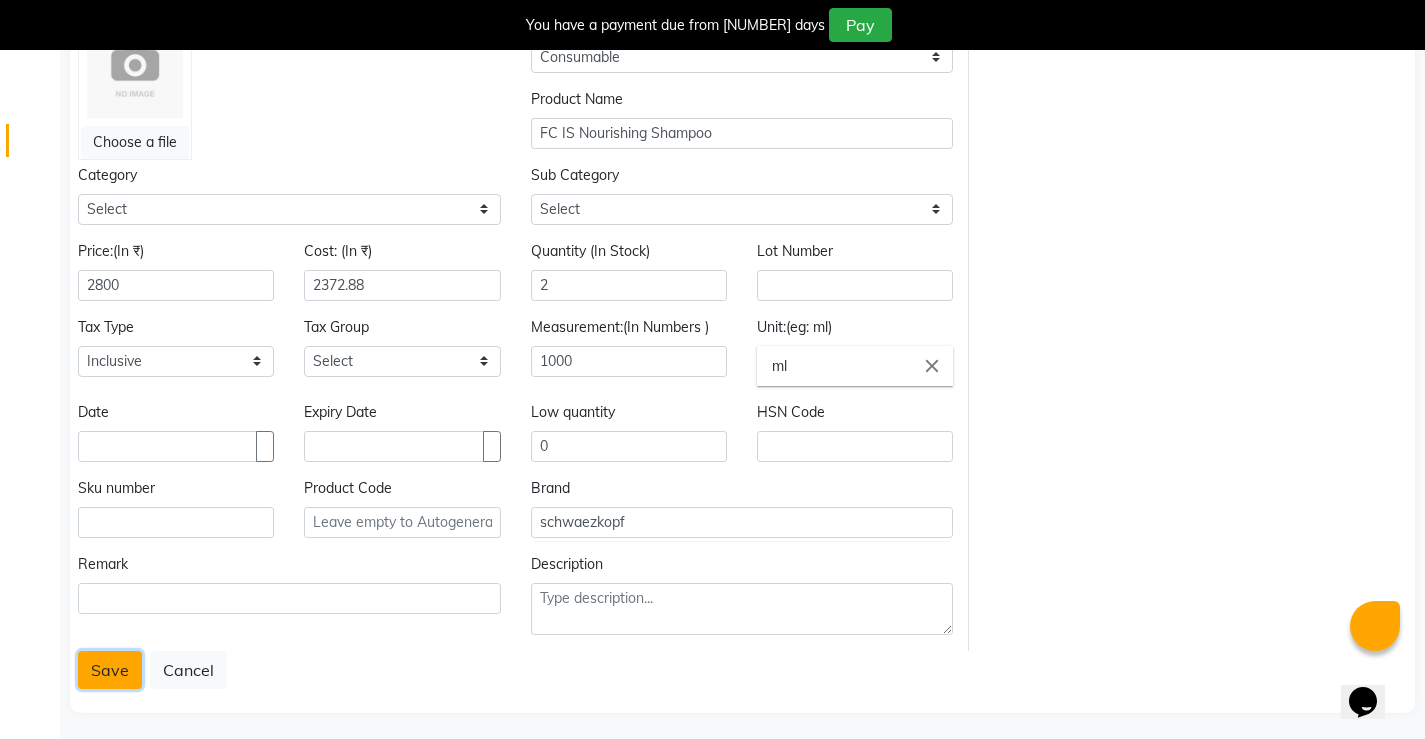 click on "Save" at bounding box center (110, 670) 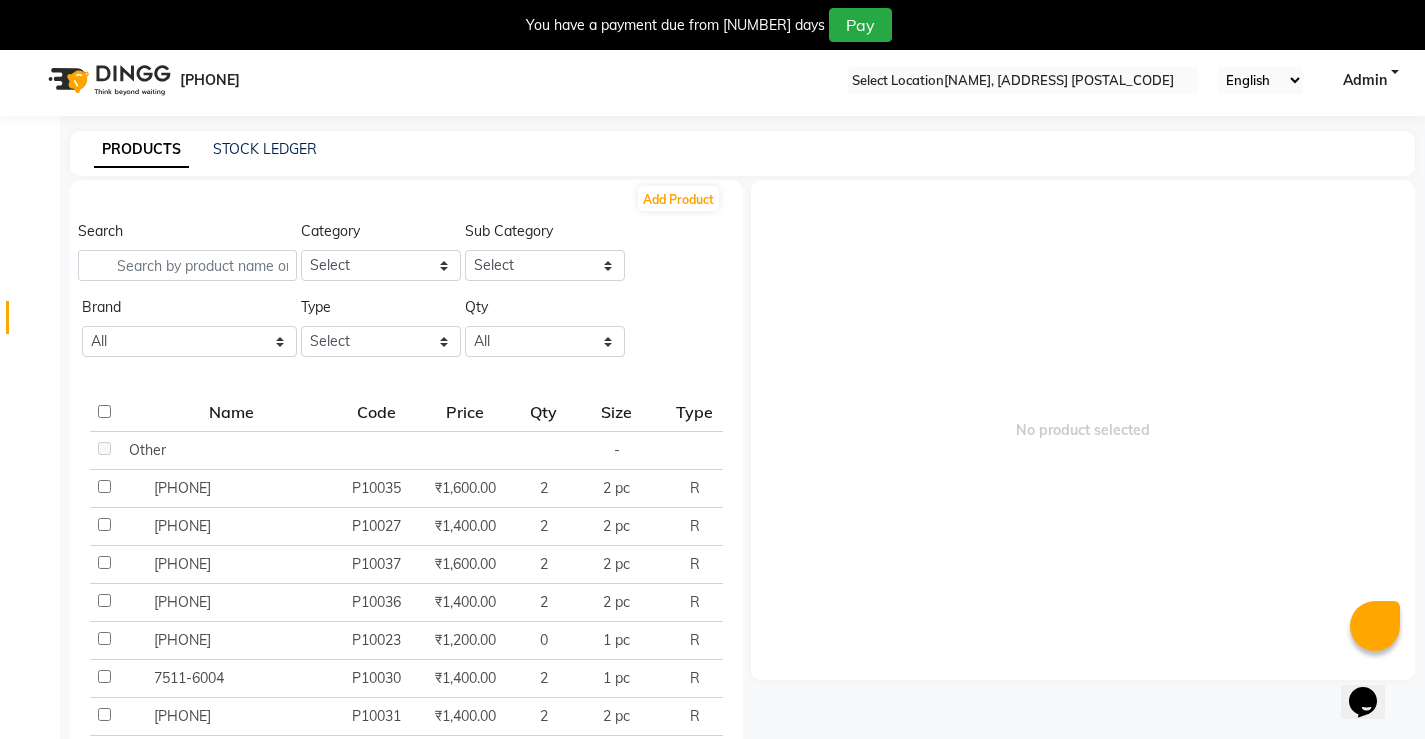 scroll, scrollTop: 0, scrollLeft: 0, axis: both 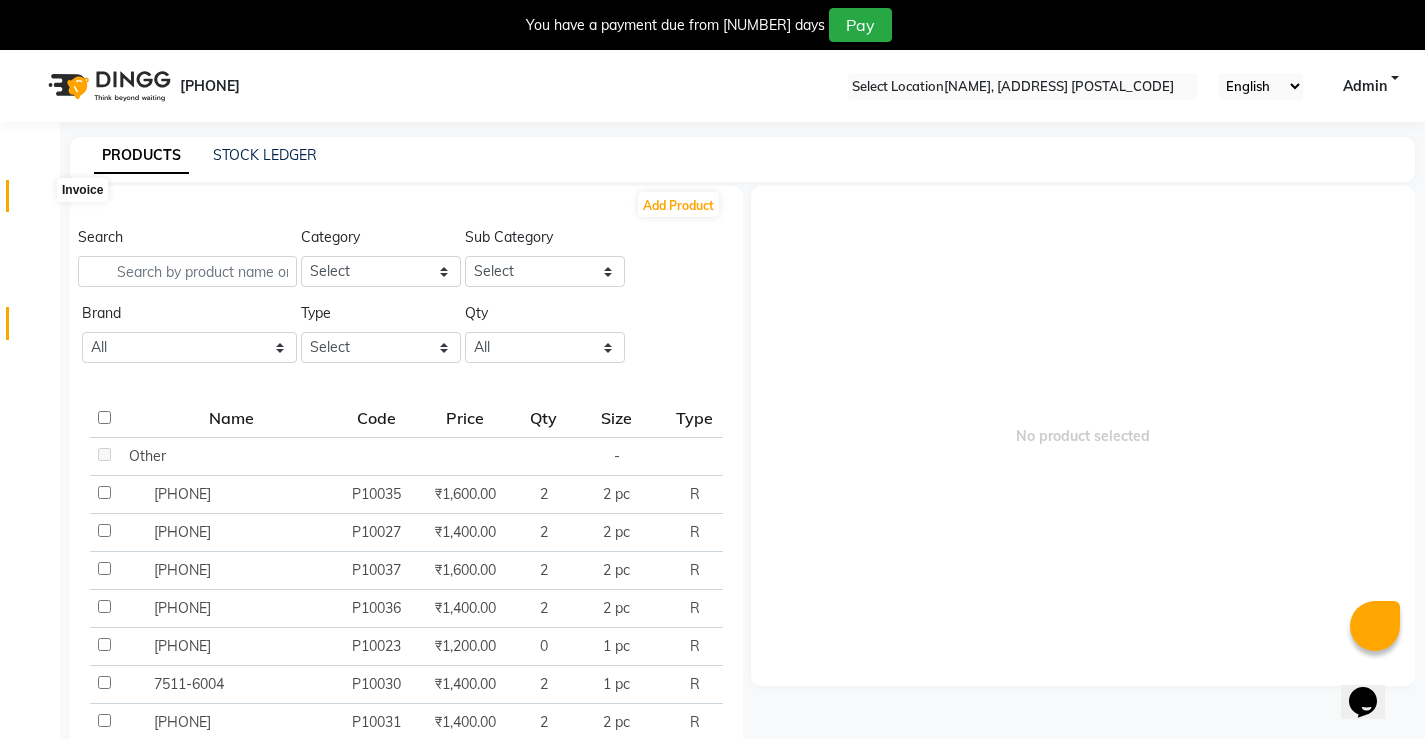 click at bounding box center (38, 201) 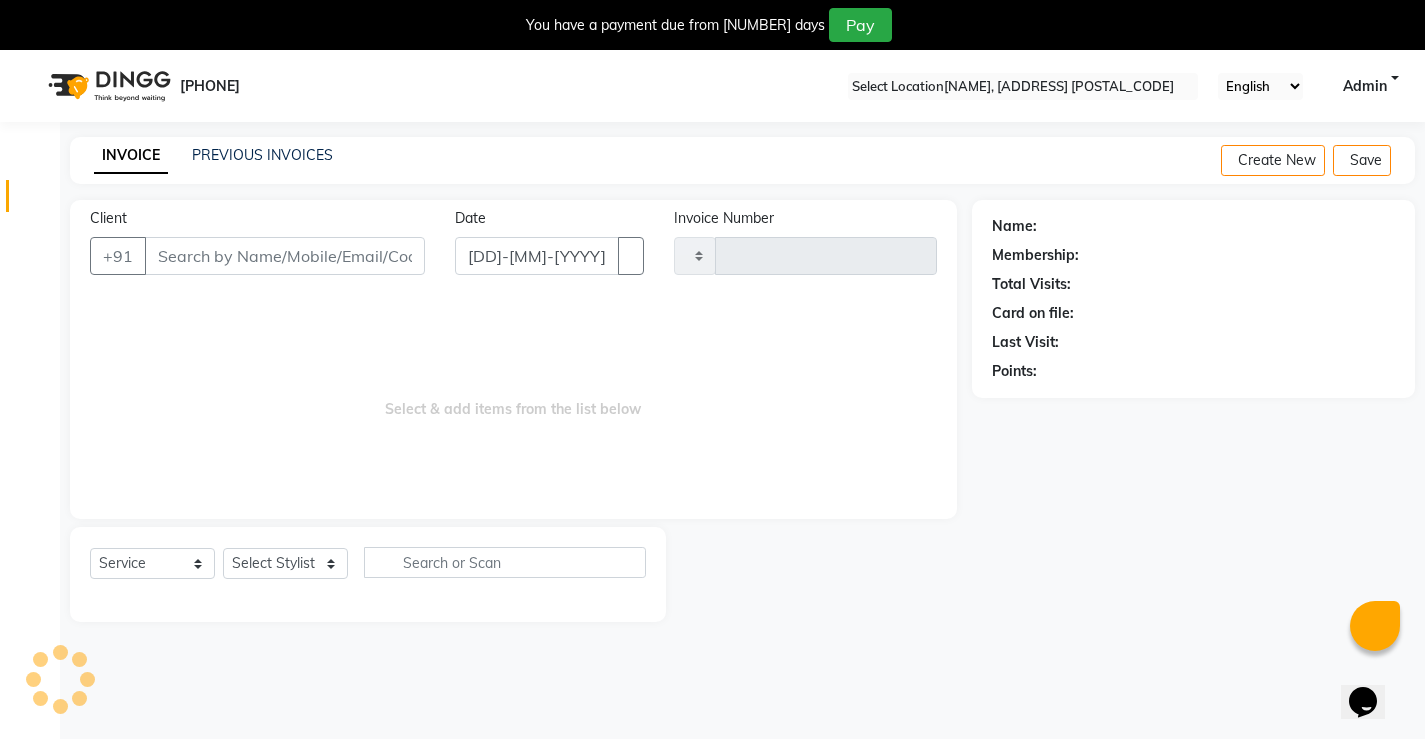 scroll, scrollTop: 50, scrollLeft: 0, axis: vertical 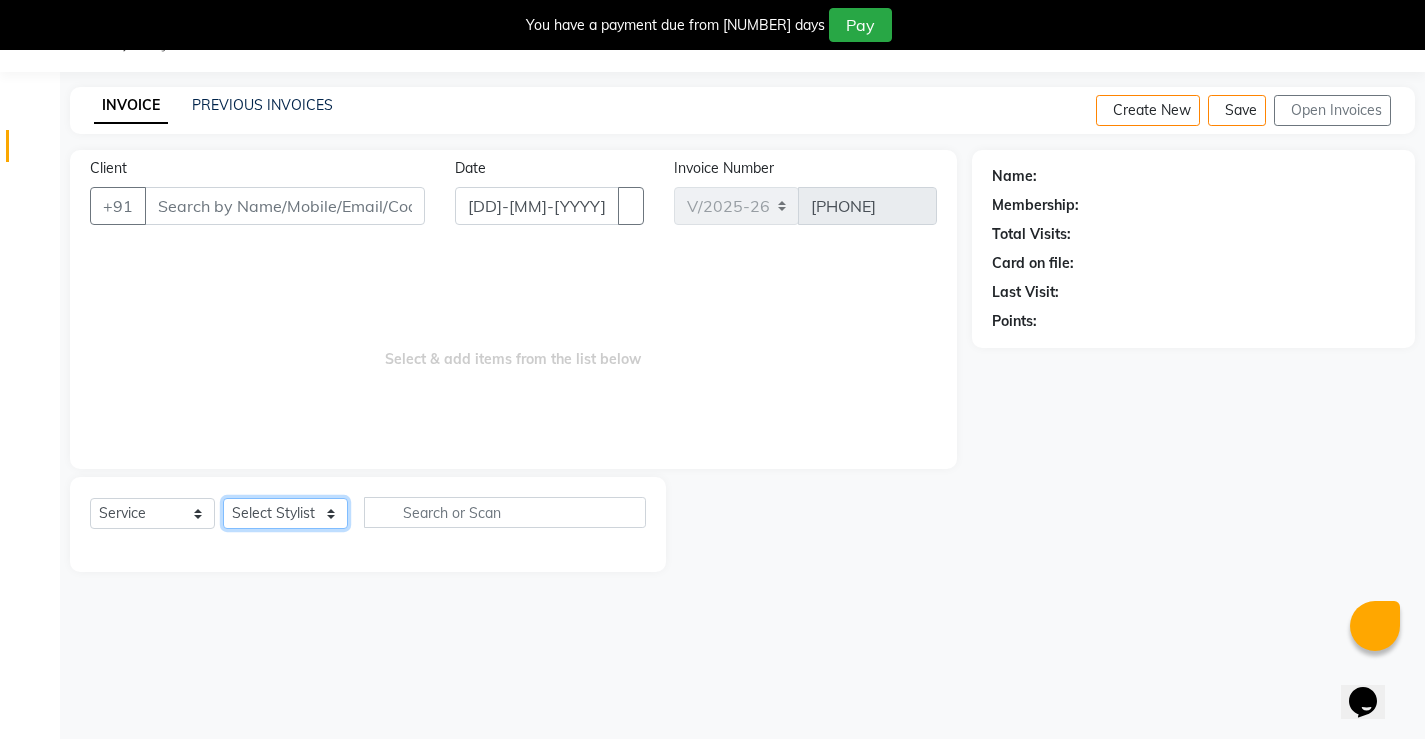 click on "Select Stylist [NAME] [NAME] [NAME] [NAME] [NAME]" at bounding box center [285, 513] 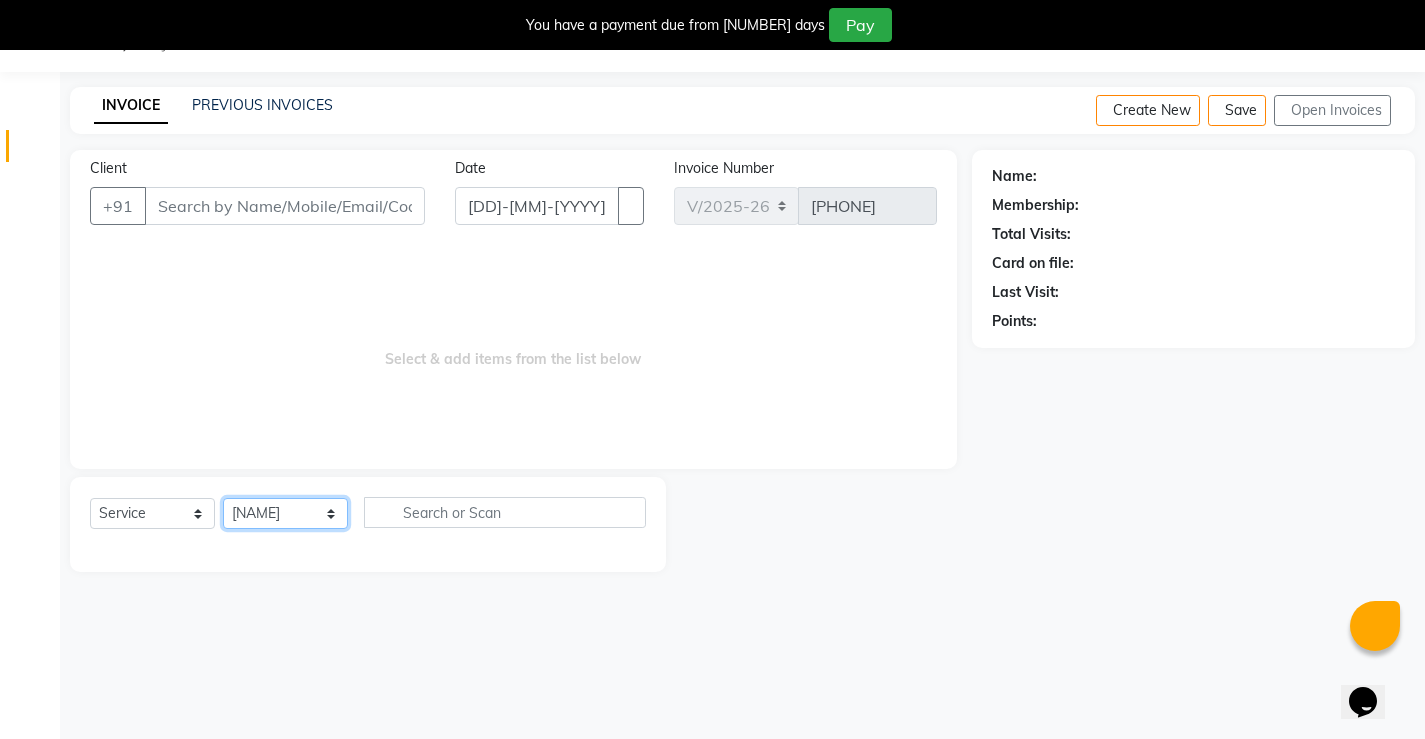 click on "Select Stylist [NAME] [NAME] [NAME] [NAME] [NAME]" at bounding box center (285, 513) 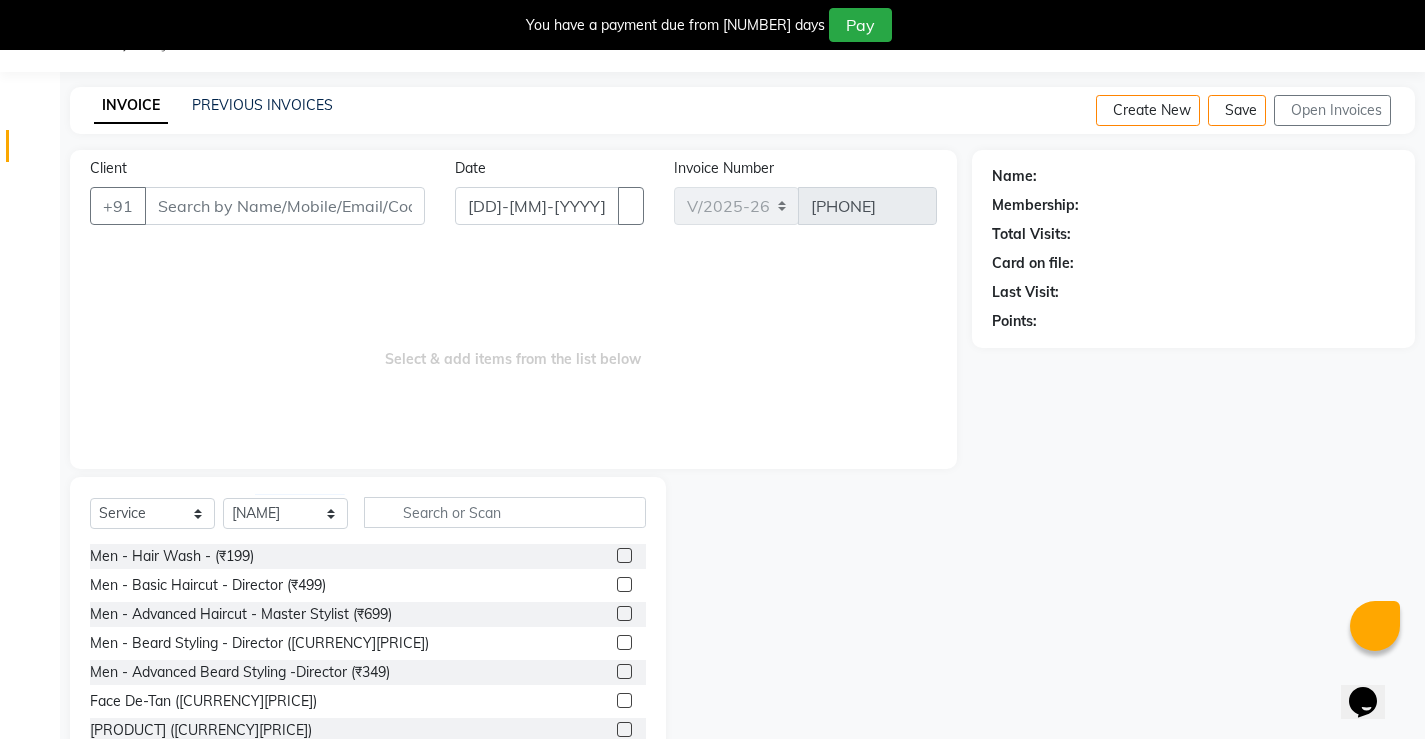 click on "Men - Hair Wash -  (₹199)" at bounding box center (368, 556) 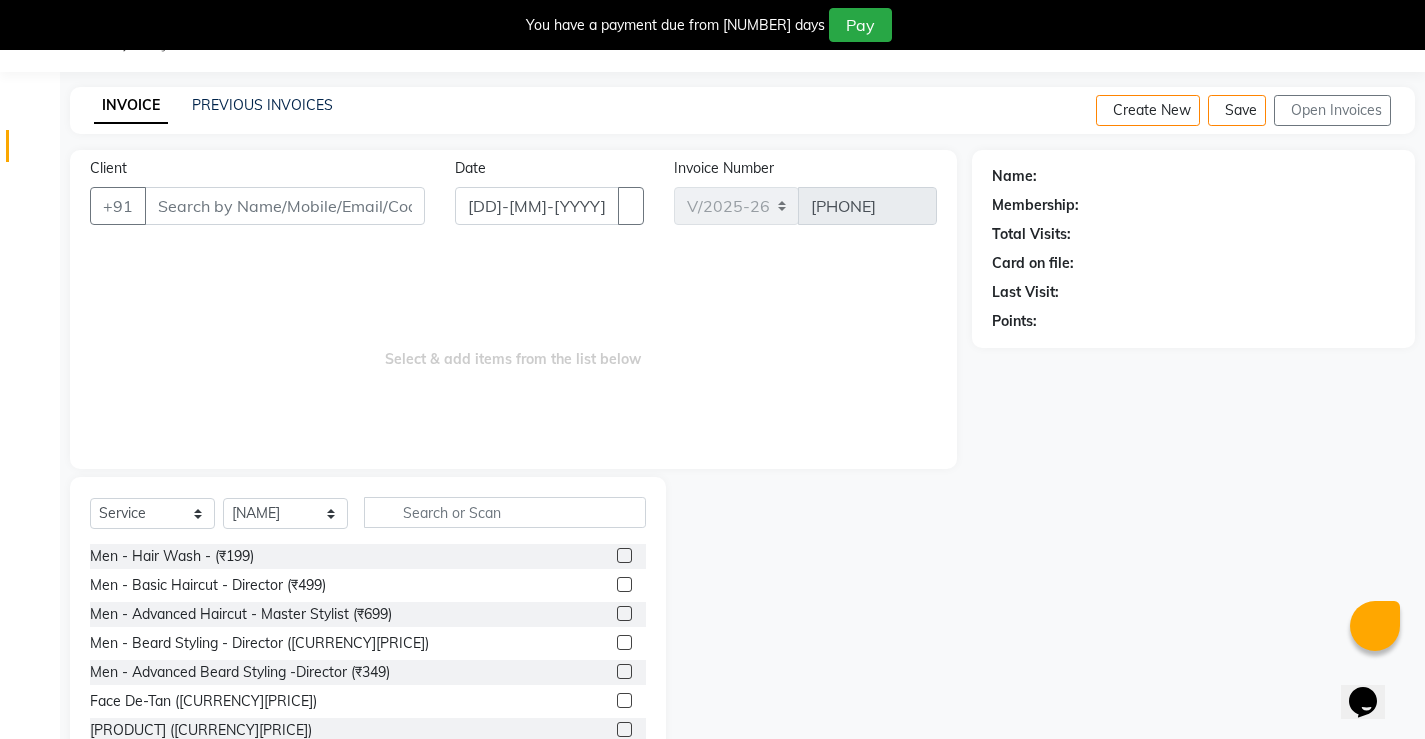 click at bounding box center (624, 555) 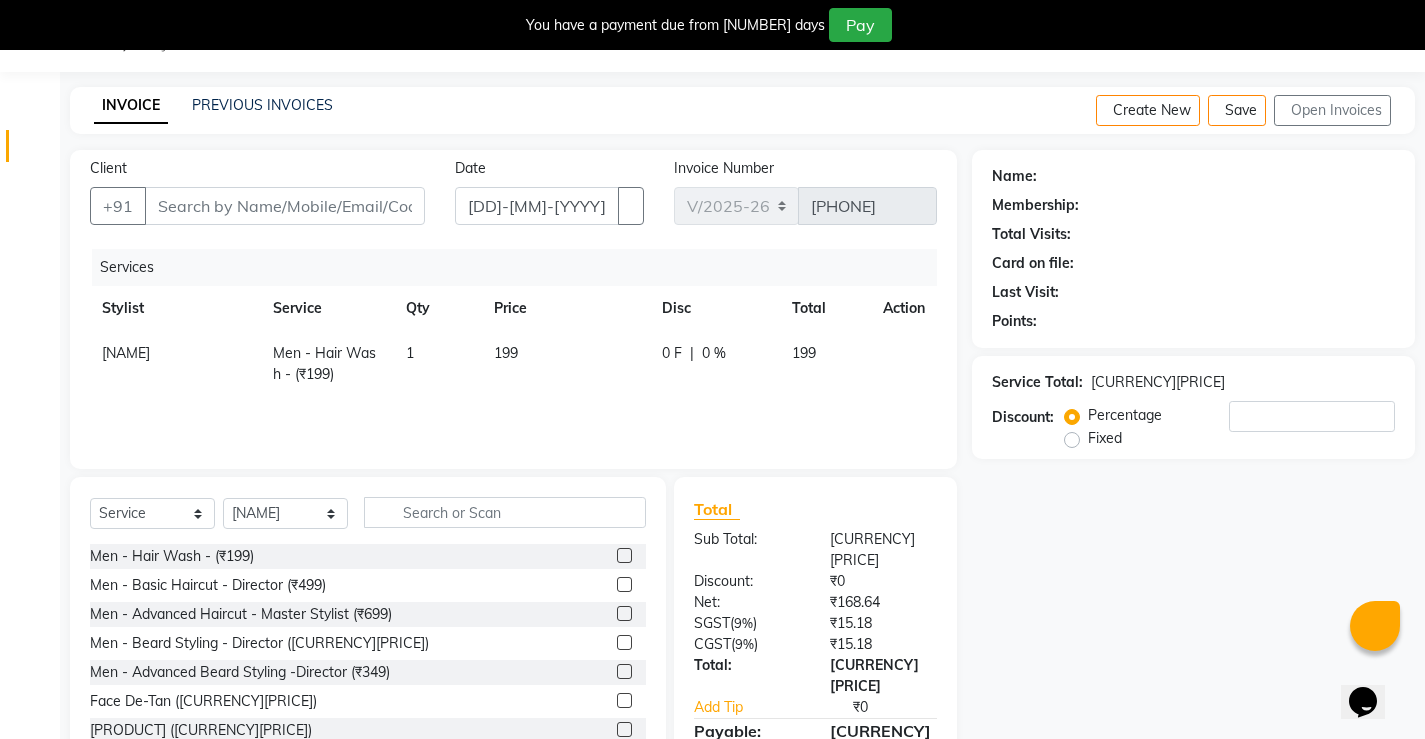 click on "199" at bounding box center [566, 364] 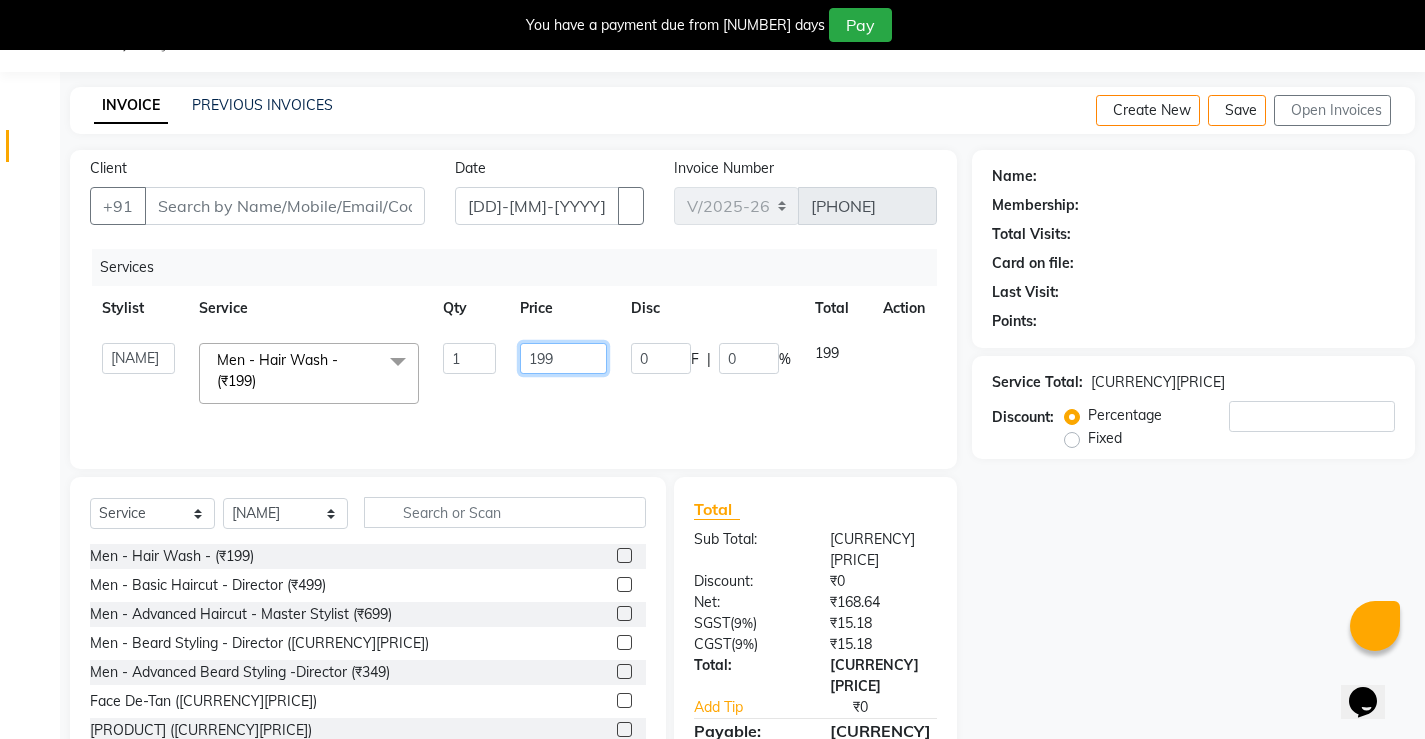 click on "199" at bounding box center (469, 358) 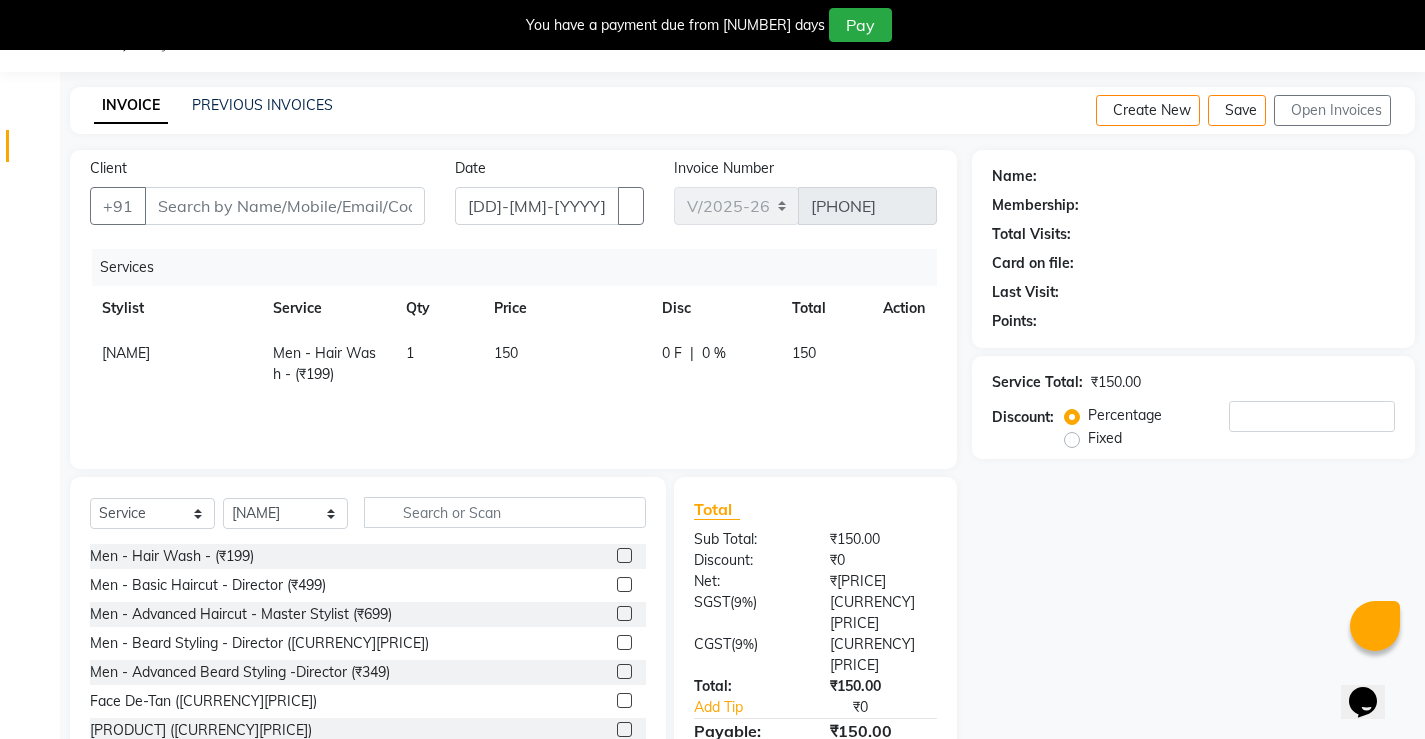 drag, startPoint x: 998, startPoint y: 505, endPoint x: 1020, endPoint y: 507, distance: 22.090721 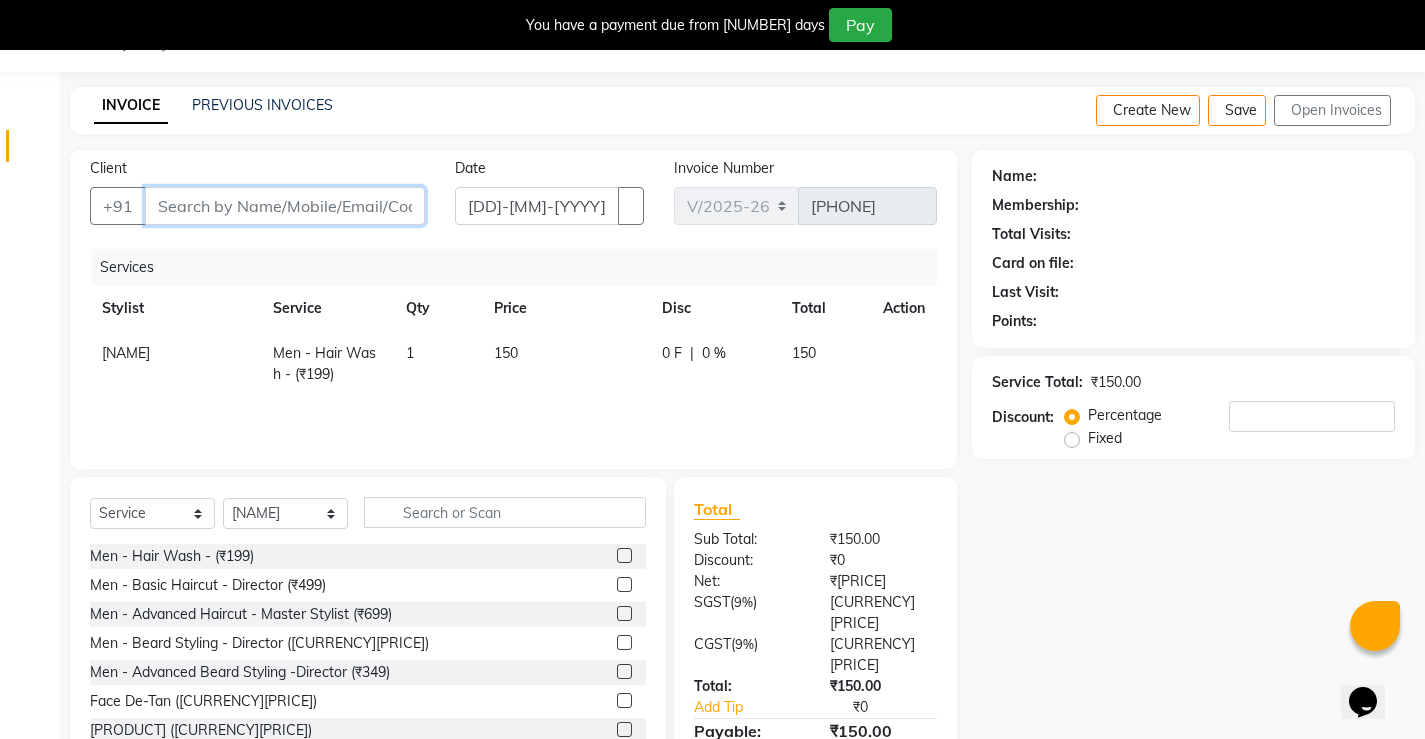 click on "Client" at bounding box center [285, 206] 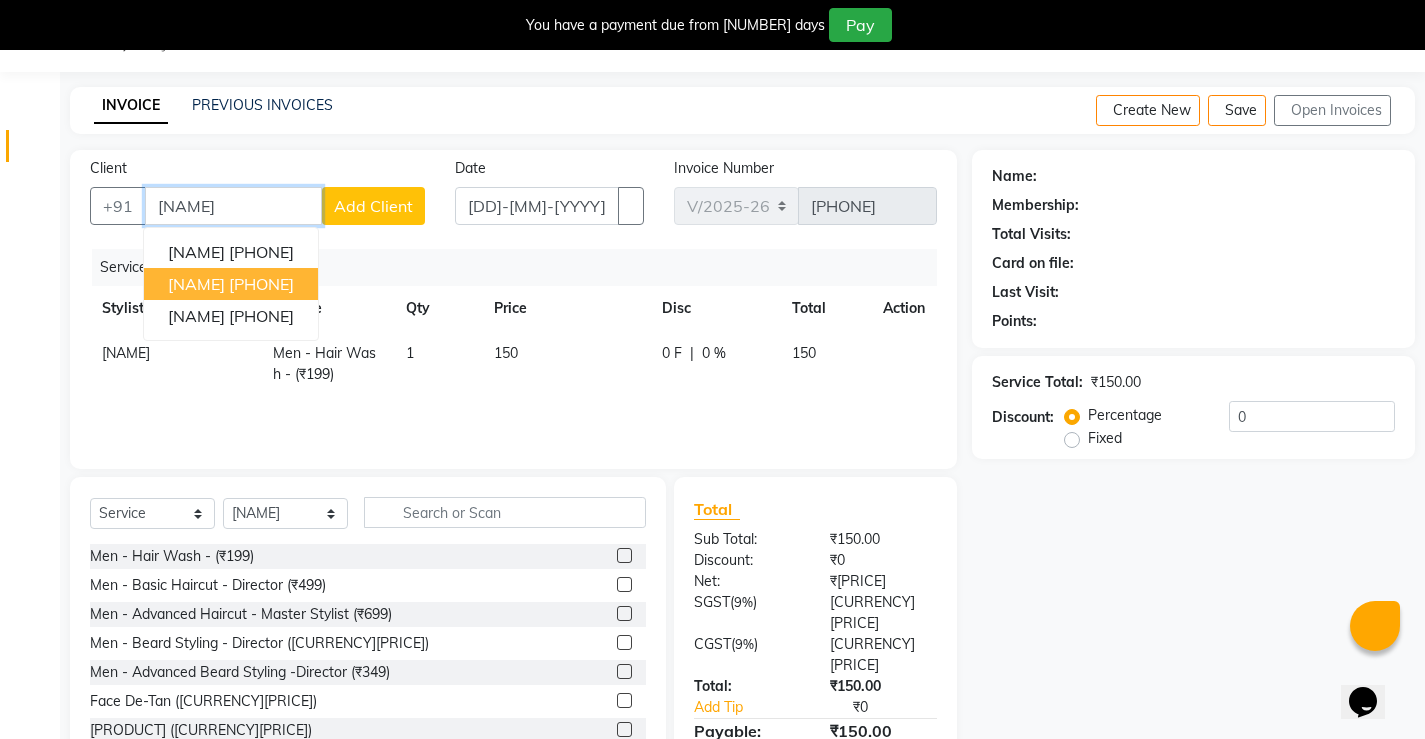 click on "[PHONE]" at bounding box center (261, 284) 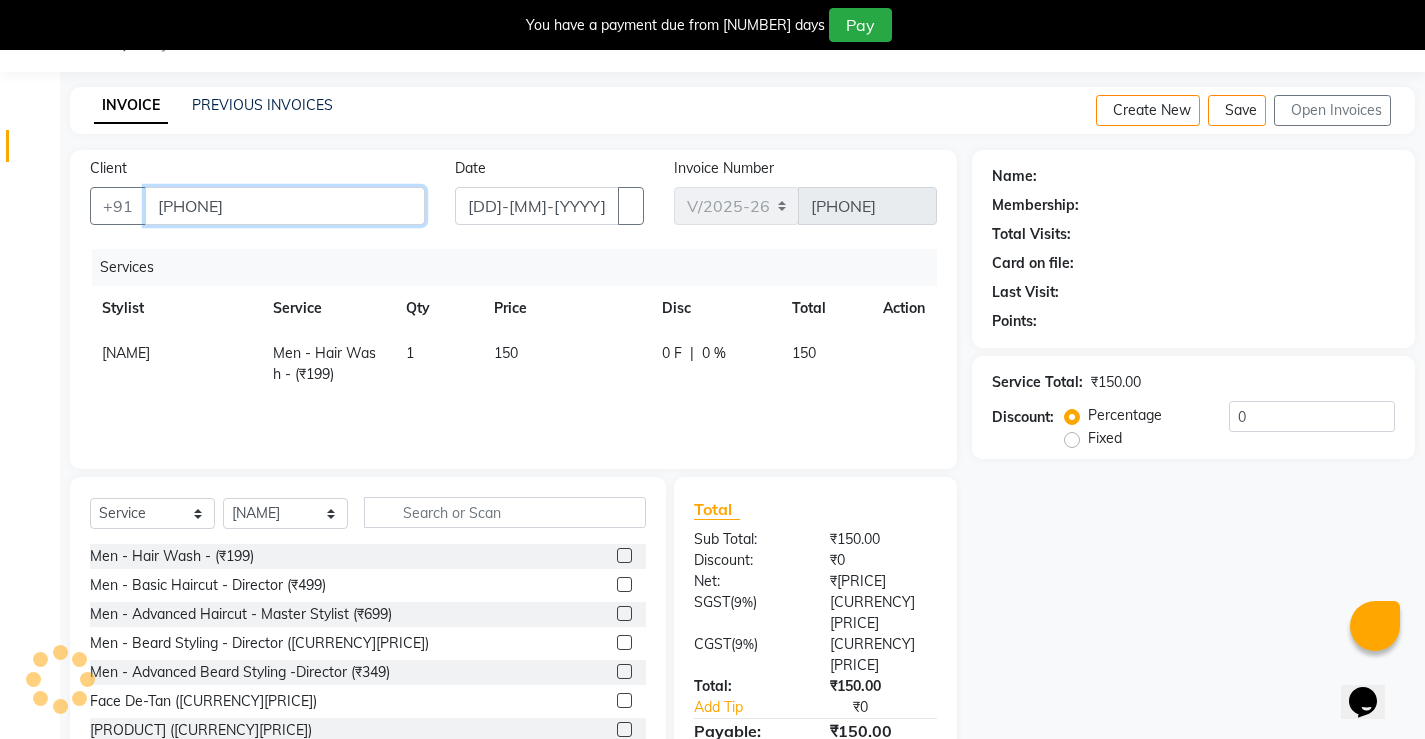type on "[PHONE]" 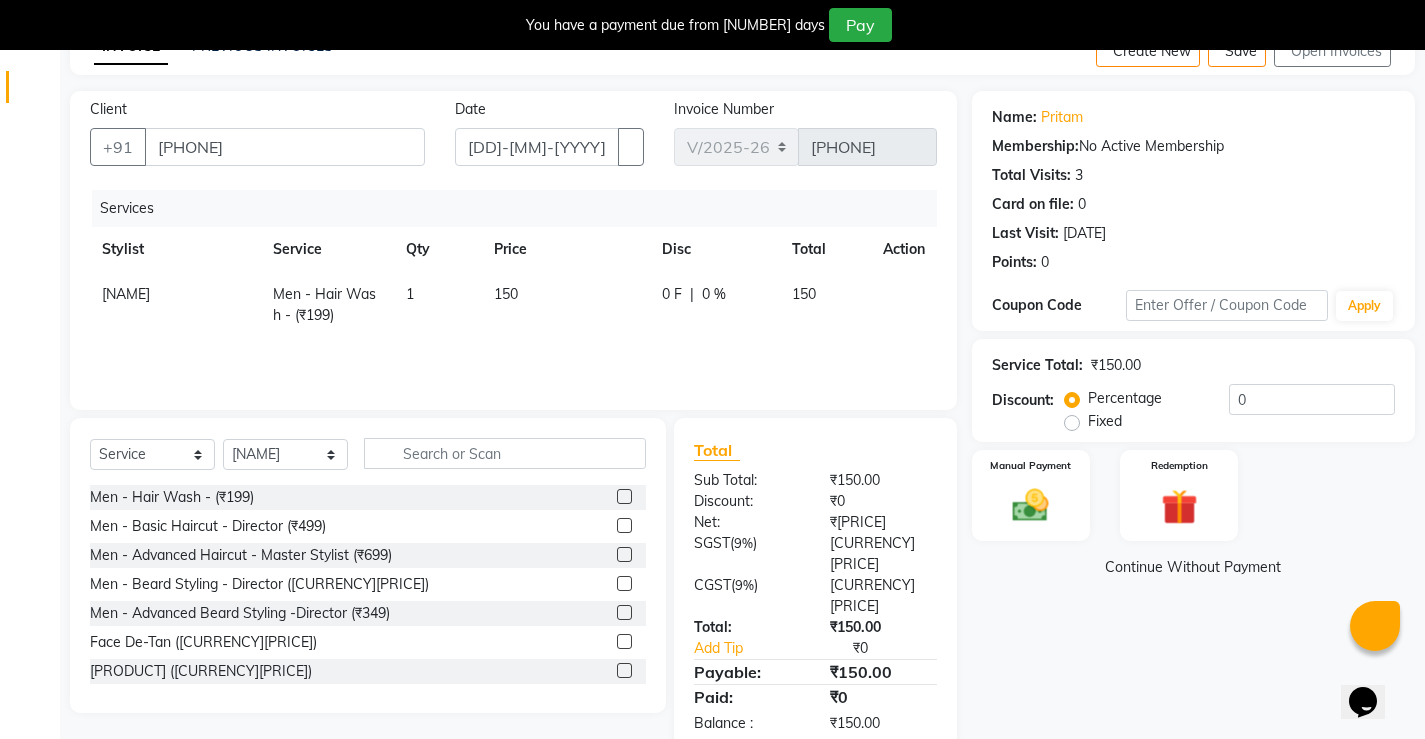 scroll, scrollTop: 112, scrollLeft: 0, axis: vertical 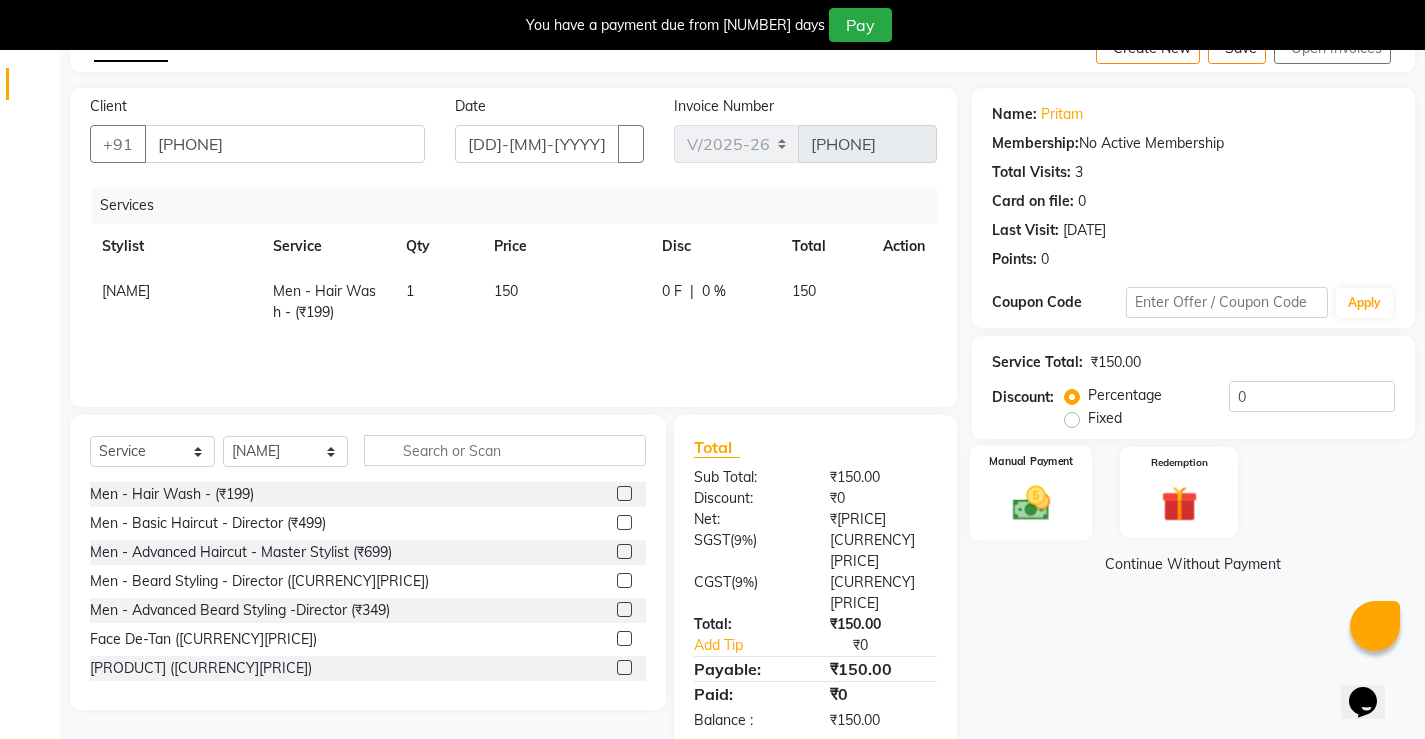 click at bounding box center (1030, 502) 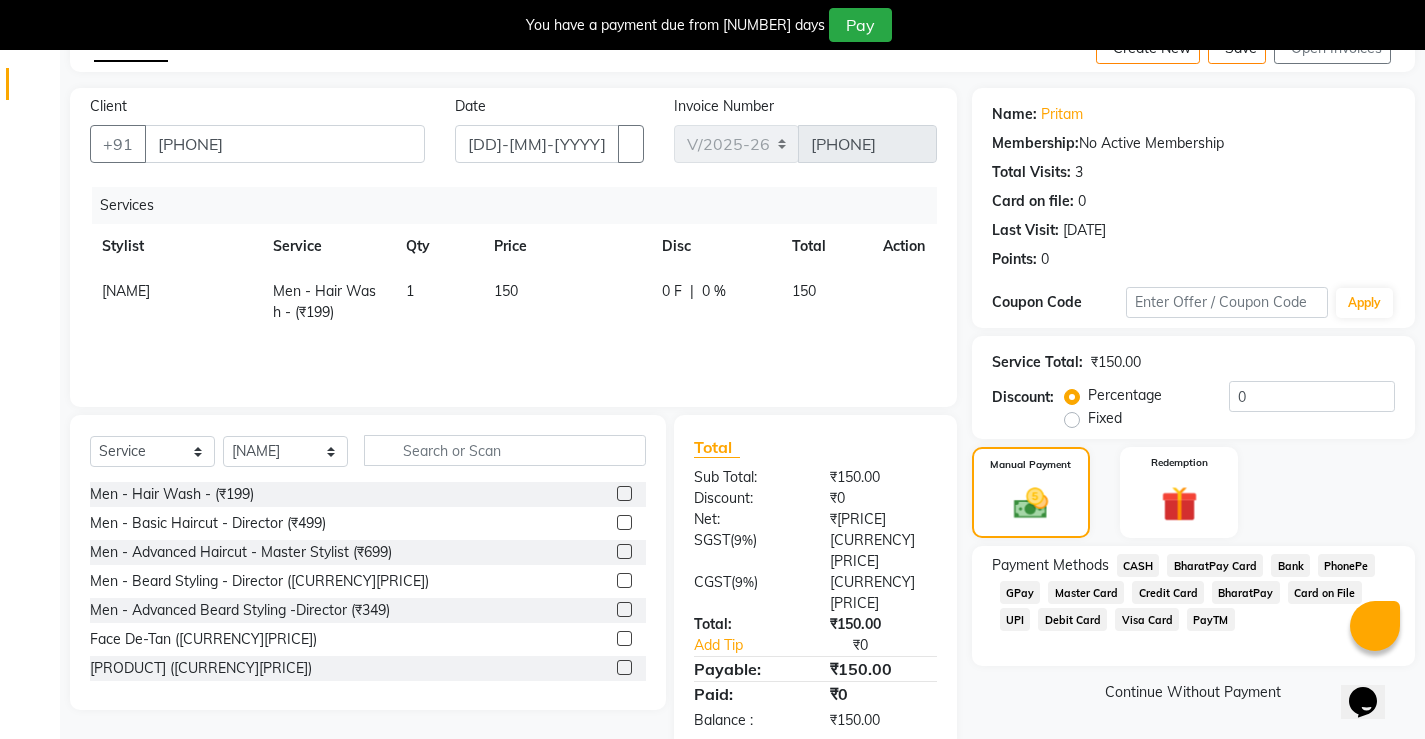 click on "UPI" at bounding box center [1138, 565] 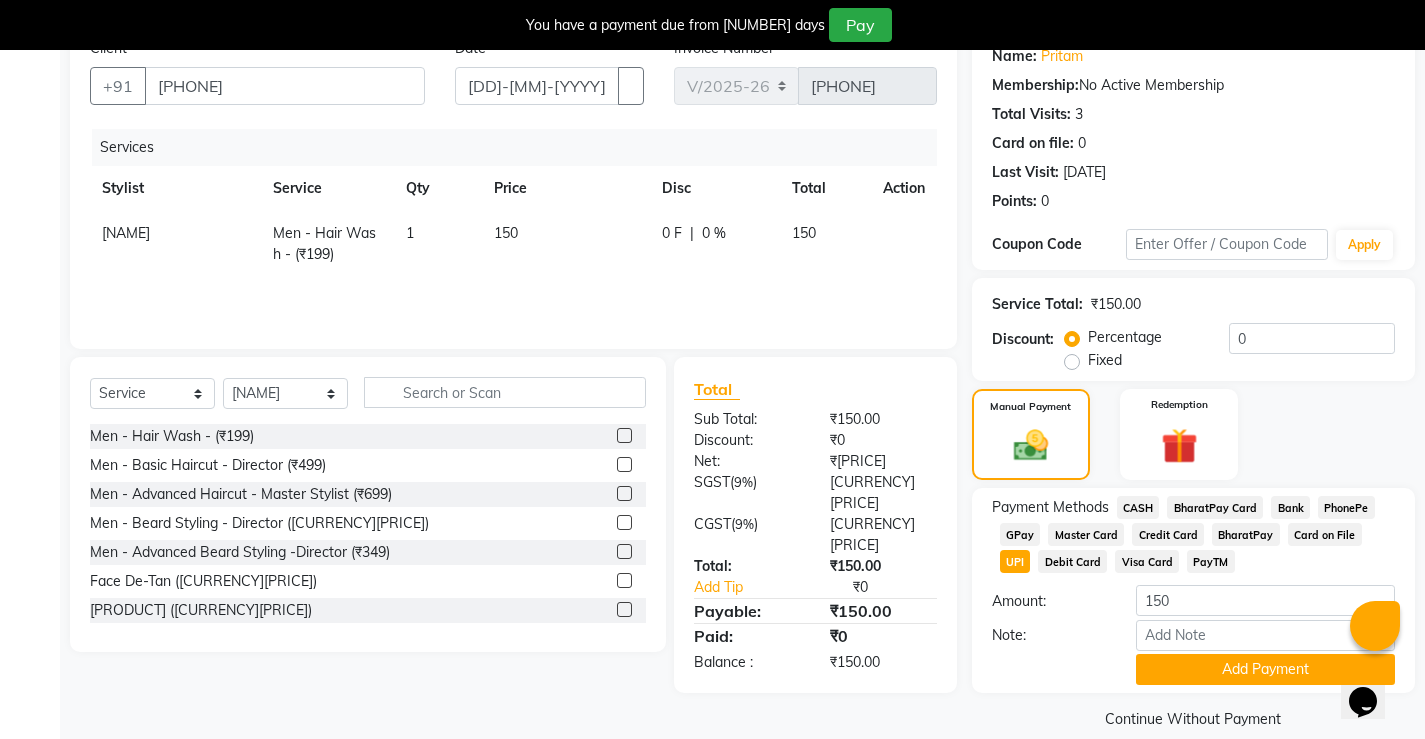 scroll, scrollTop: 200, scrollLeft: 0, axis: vertical 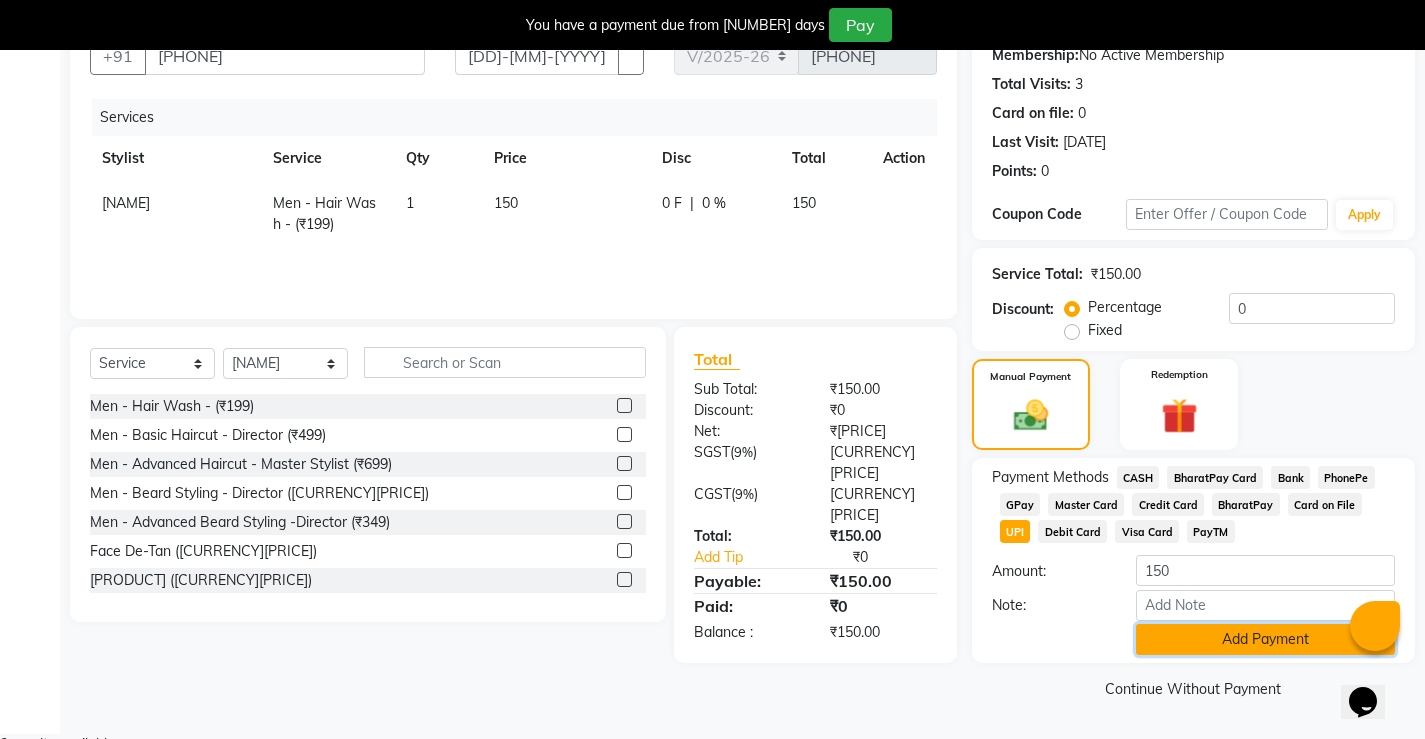 click on "Add Payment" at bounding box center [1265, 639] 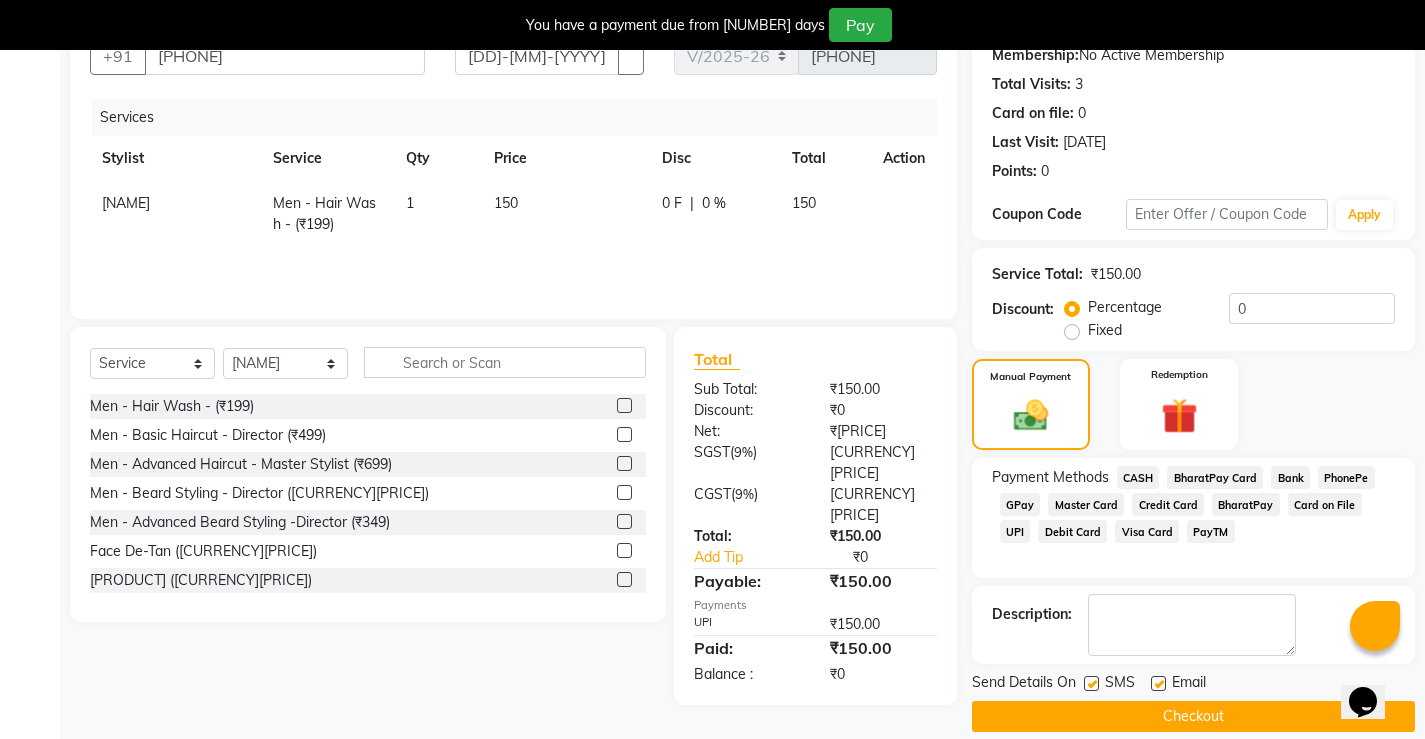 scroll, scrollTop: 230, scrollLeft: 0, axis: vertical 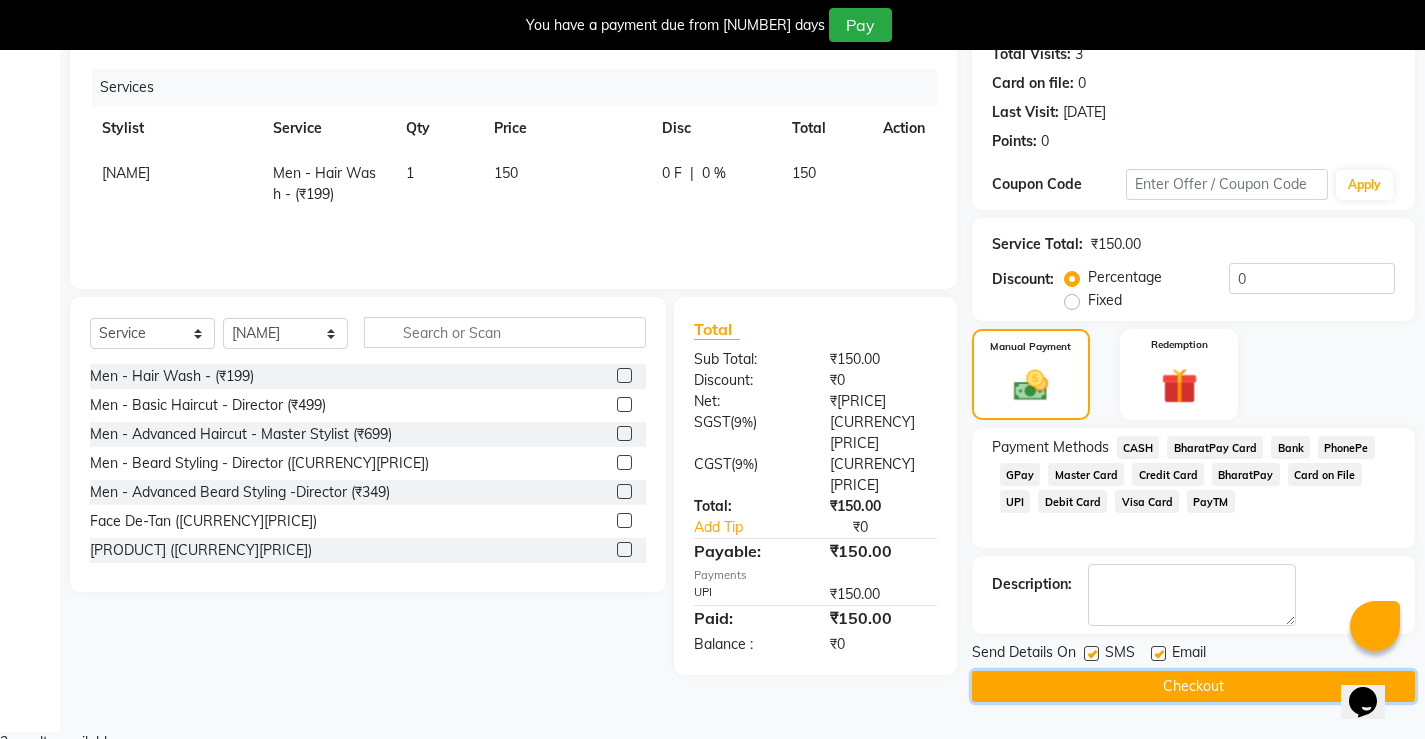 click on "Checkout" at bounding box center (1193, 686) 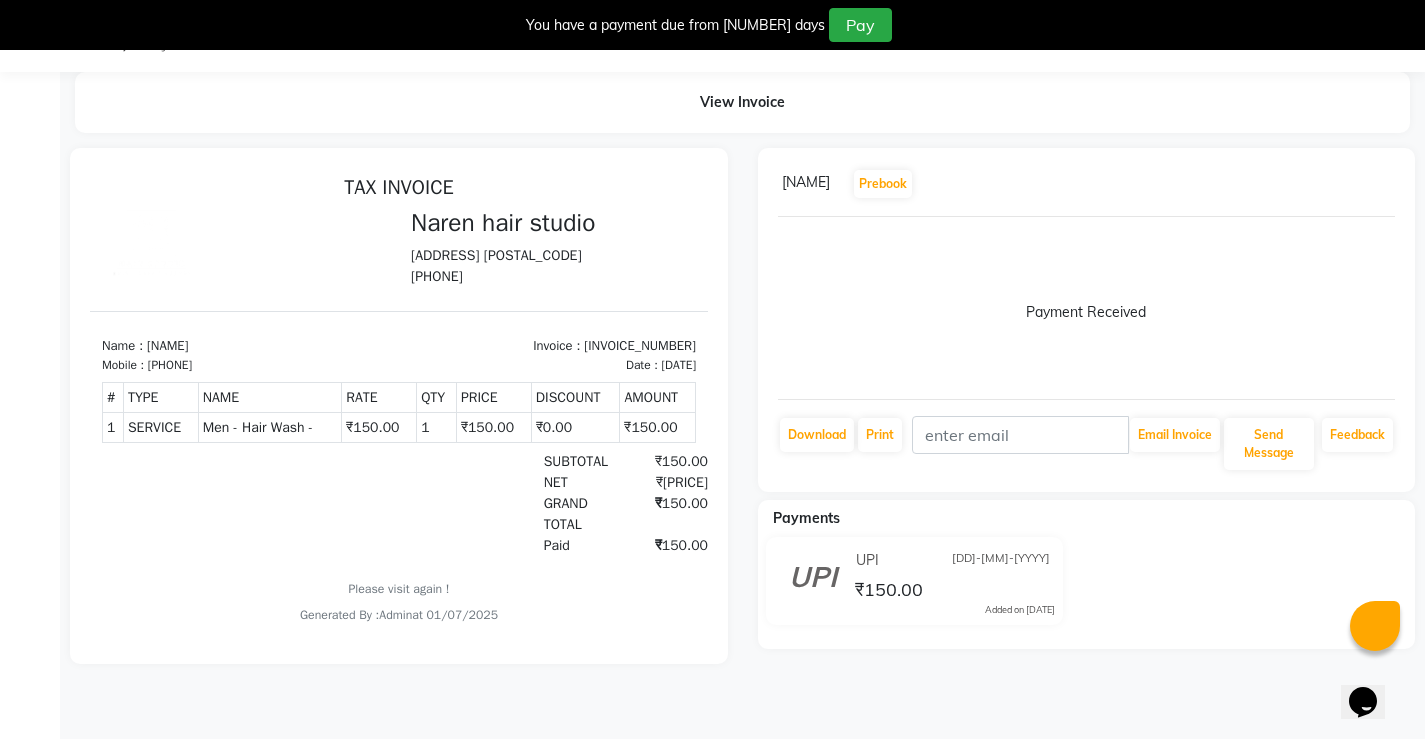 scroll, scrollTop: 0, scrollLeft: 0, axis: both 